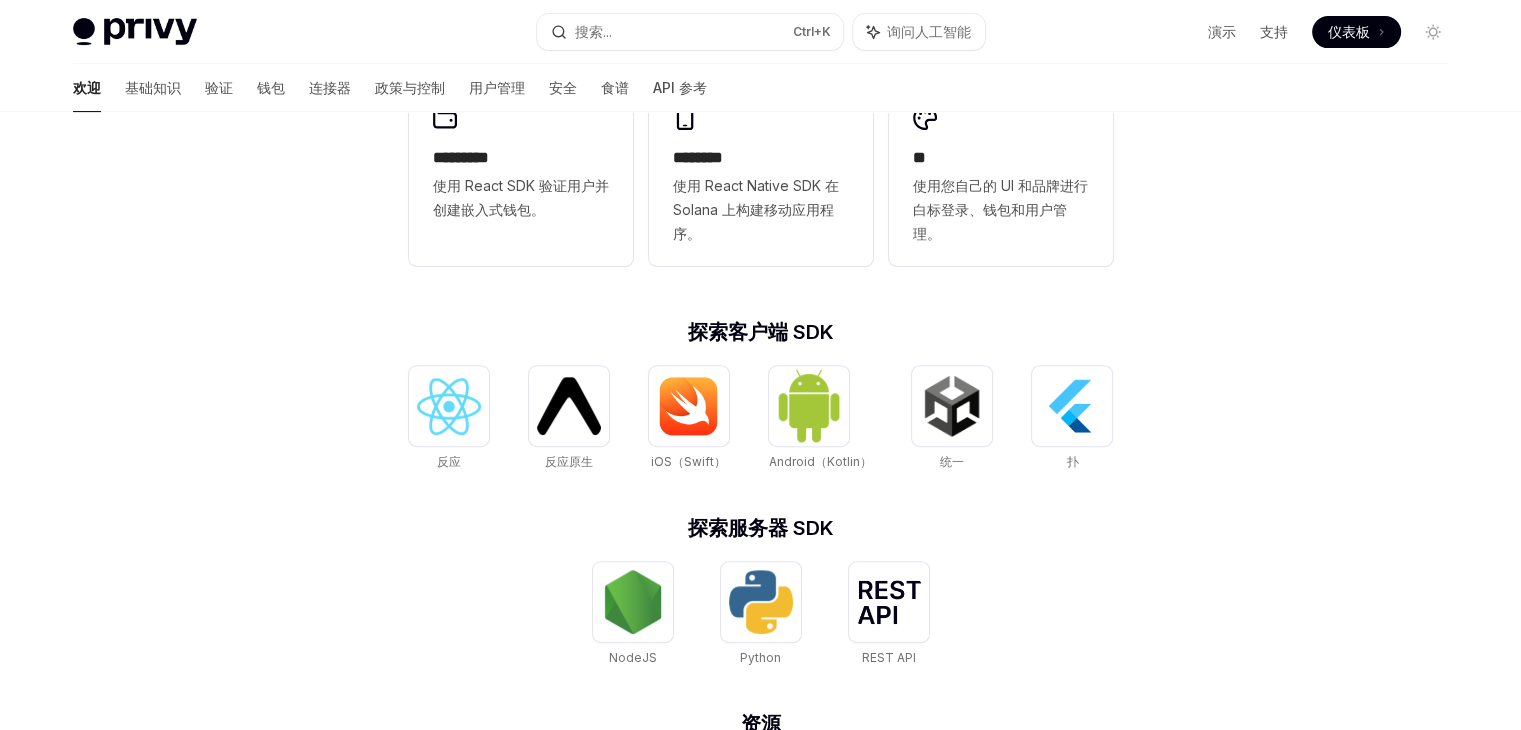 scroll, scrollTop: 600, scrollLeft: 0, axis: vertical 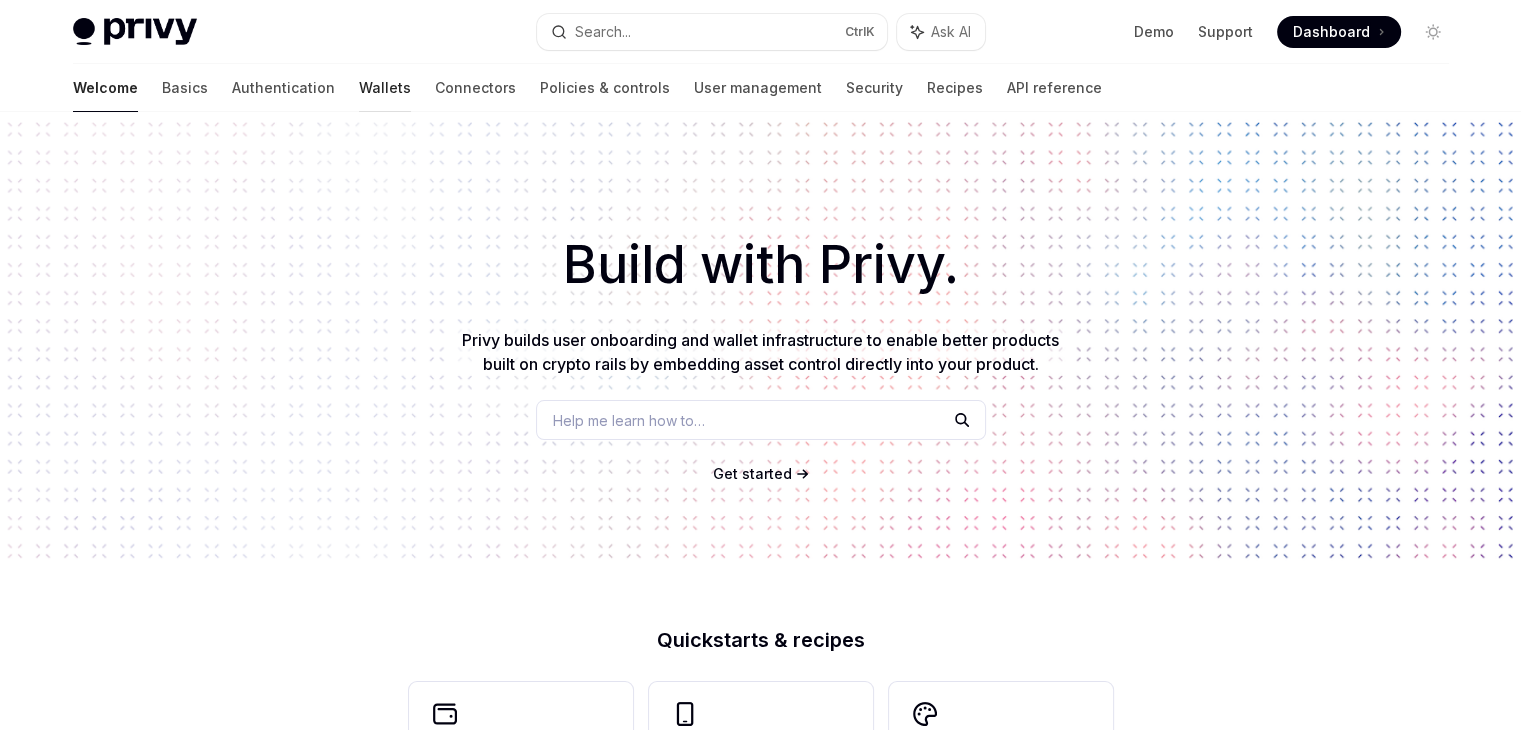 click on "Wallets" at bounding box center (385, 88) 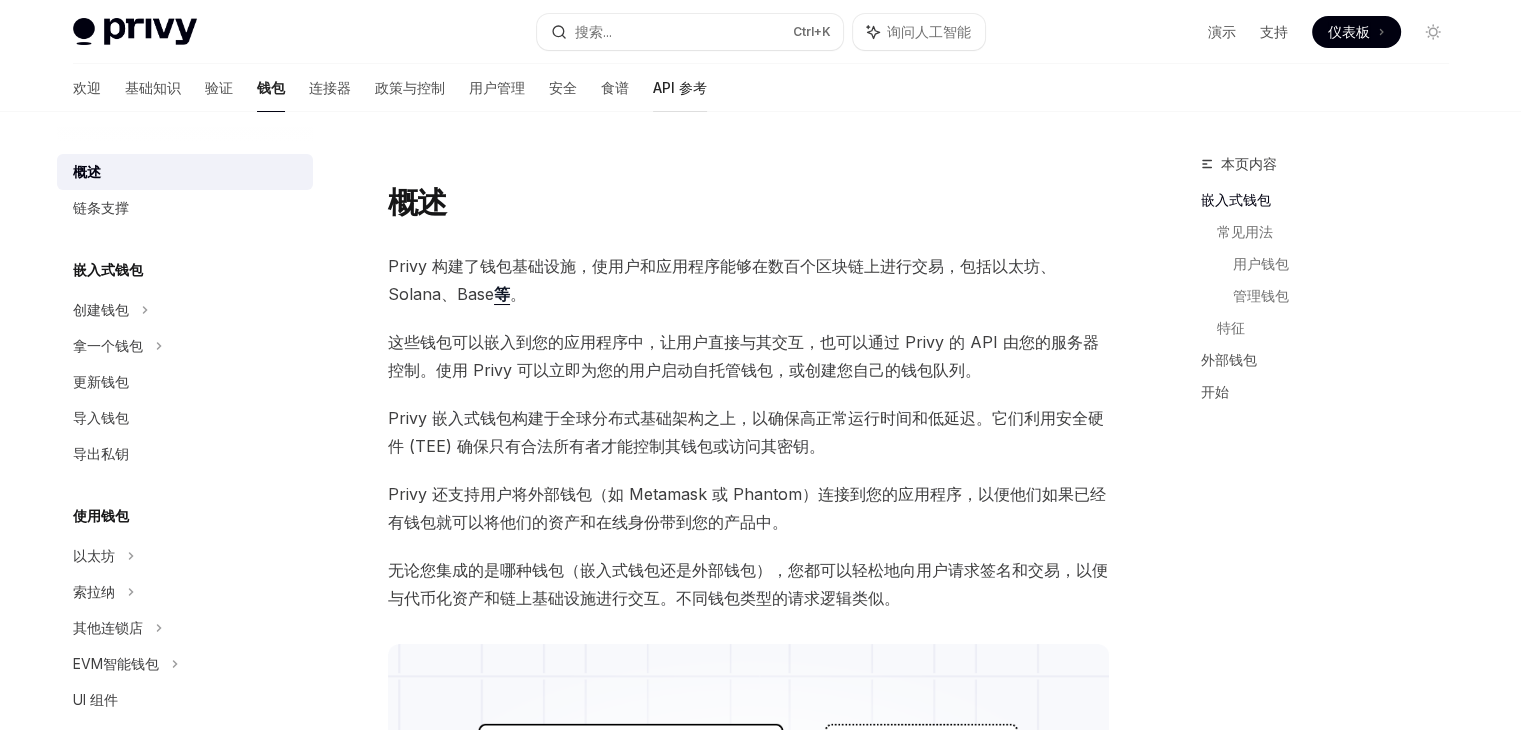 click on "API 参考" at bounding box center [680, 87] 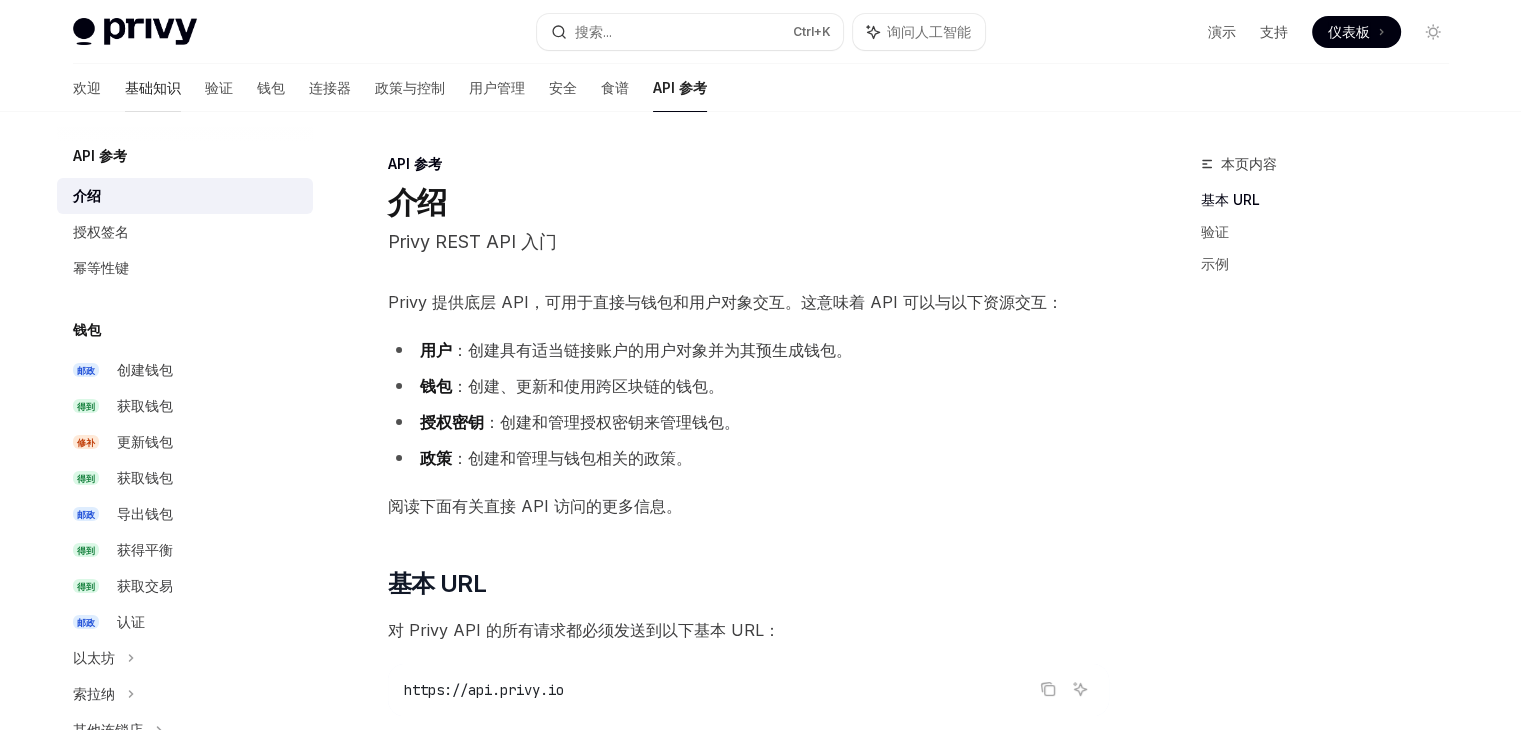click on "基础知识" at bounding box center (153, 87) 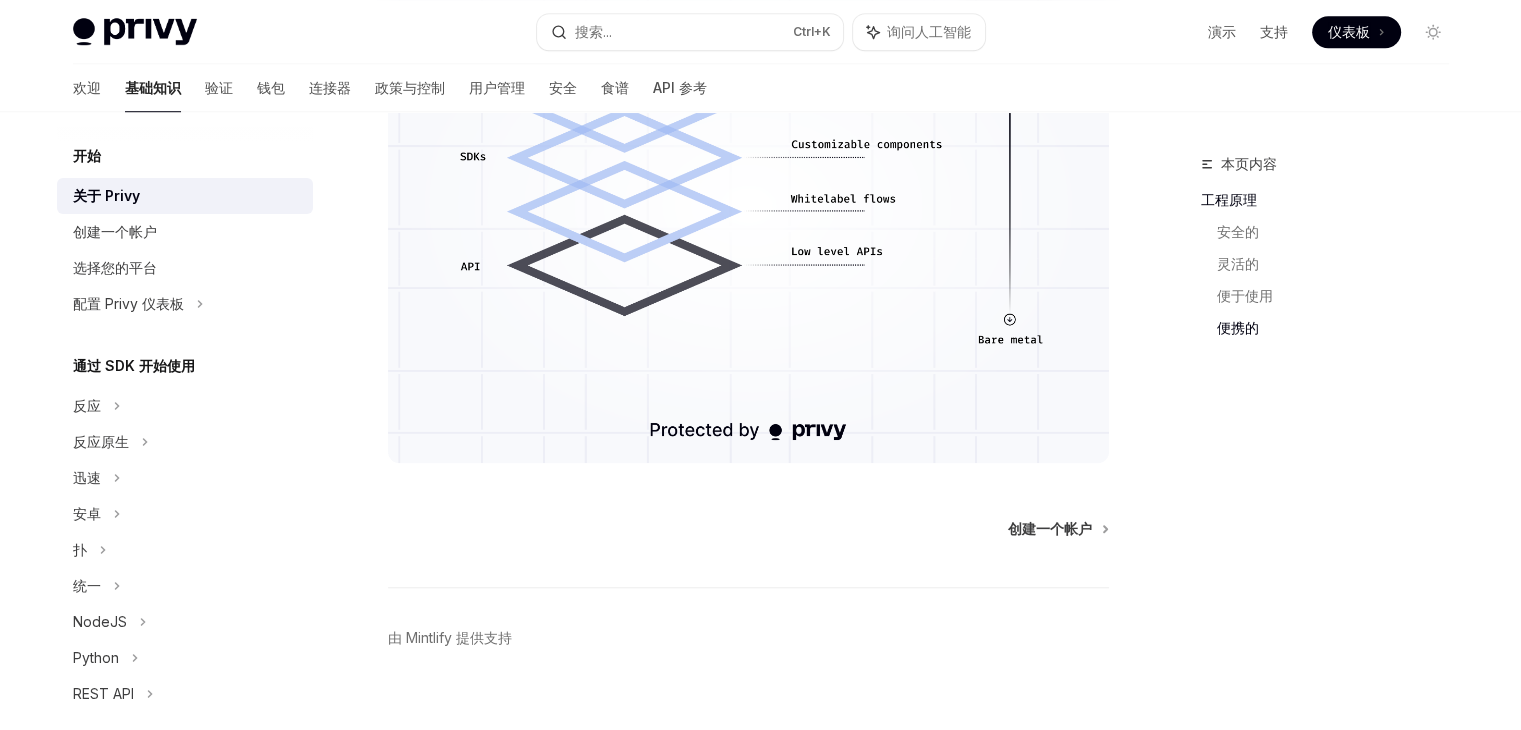 scroll, scrollTop: 1578, scrollLeft: 0, axis: vertical 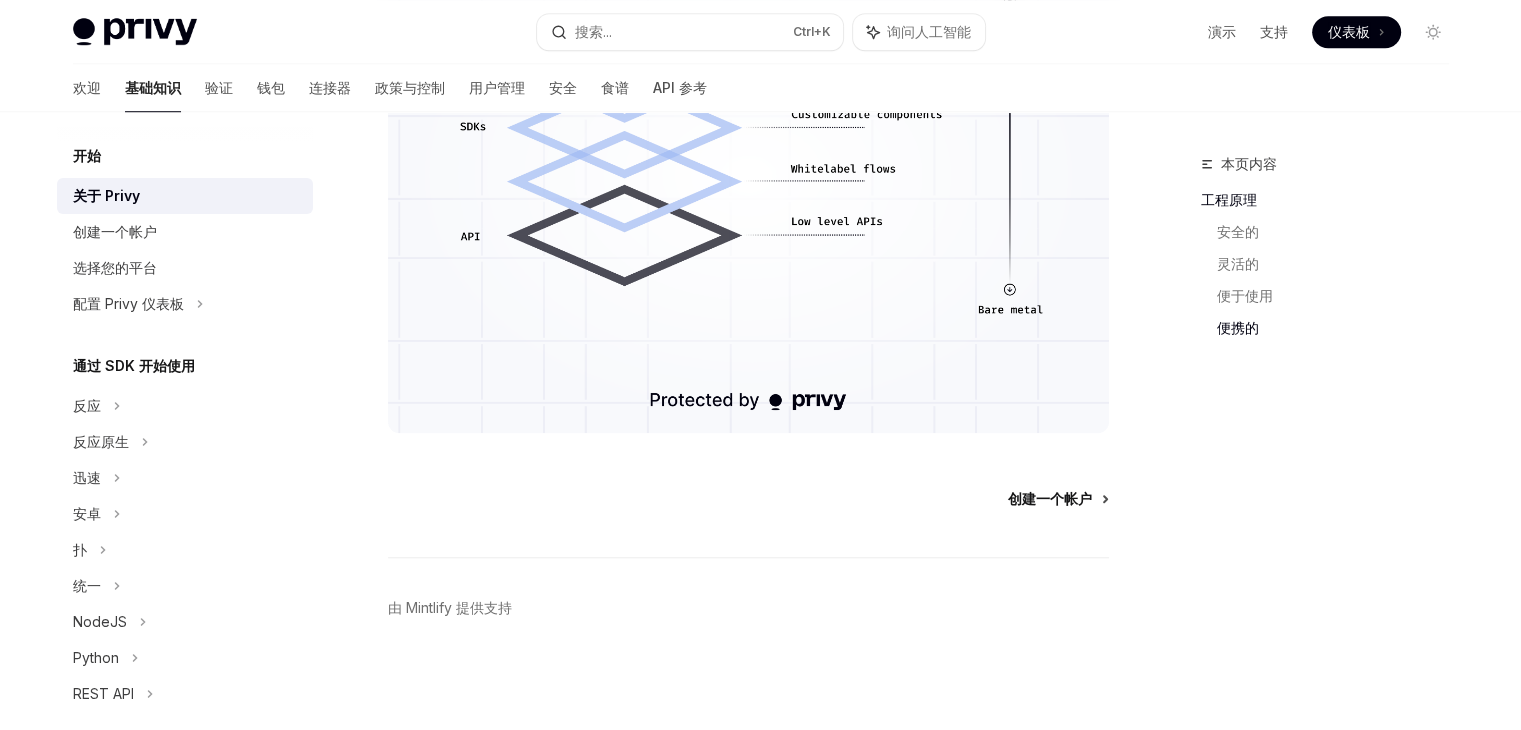 click on "创建一个帐户" at bounding box center [1050, 498] 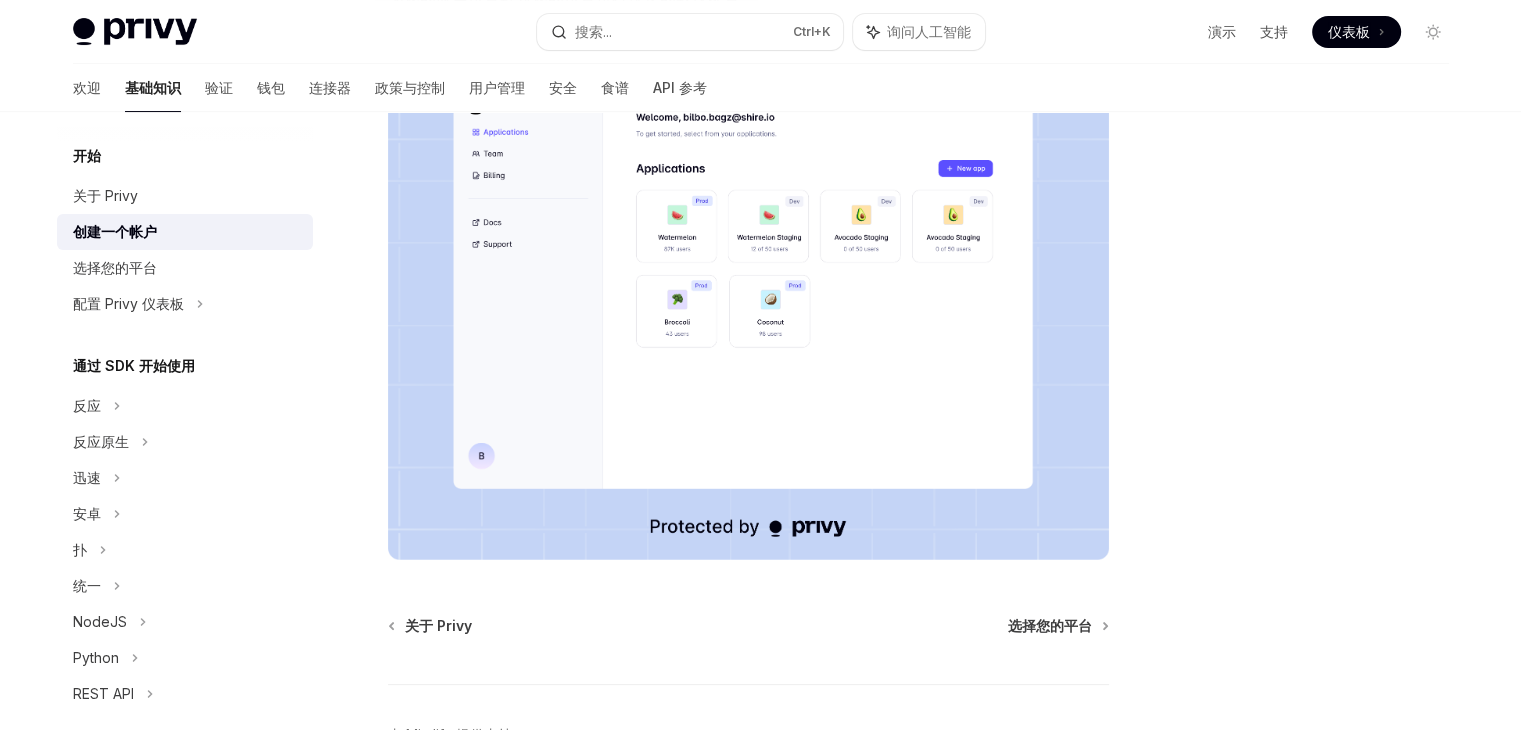 scroll, scrollTop: 498, scrollLeft: 0, axis: vertical 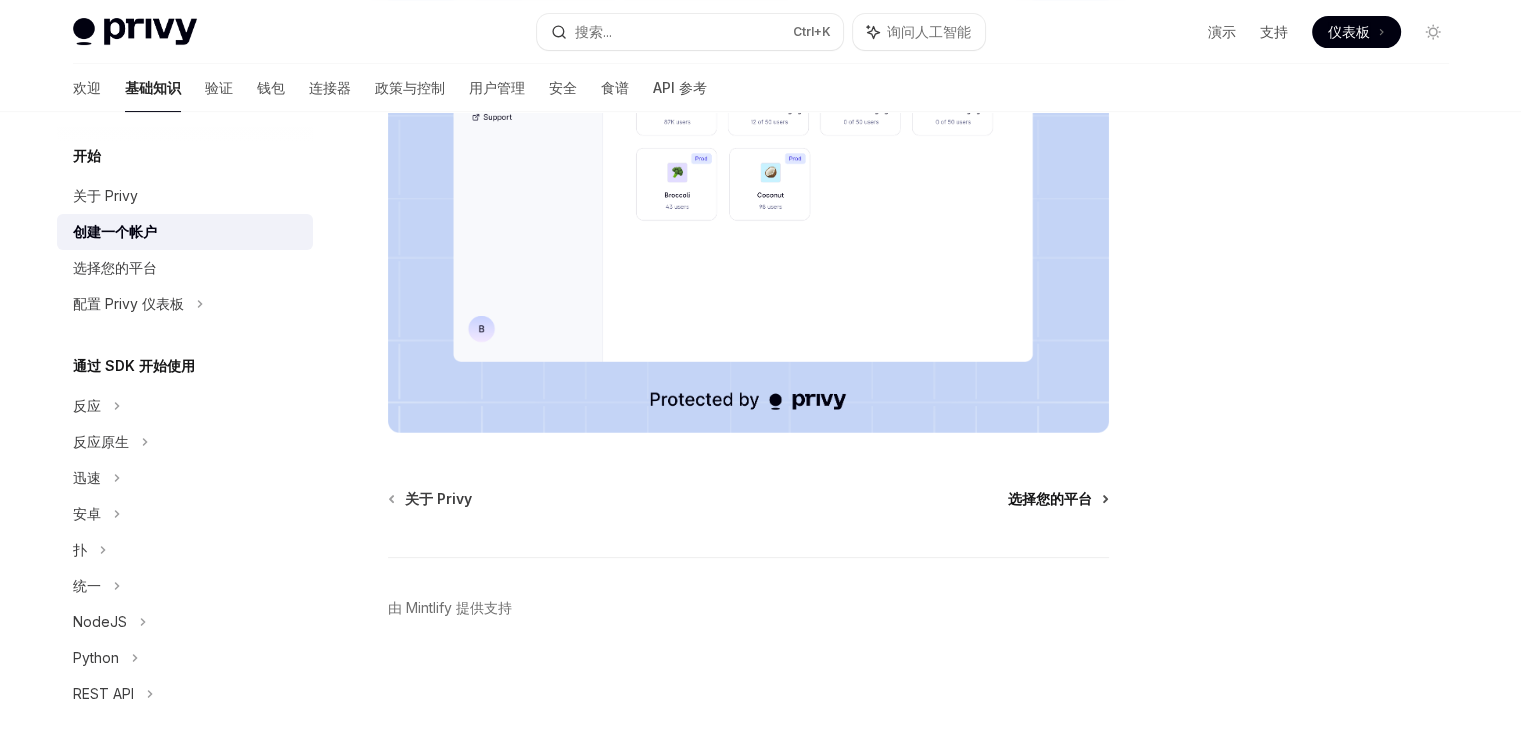 click on "选择您的平台" at bounding box center [1050, 498] 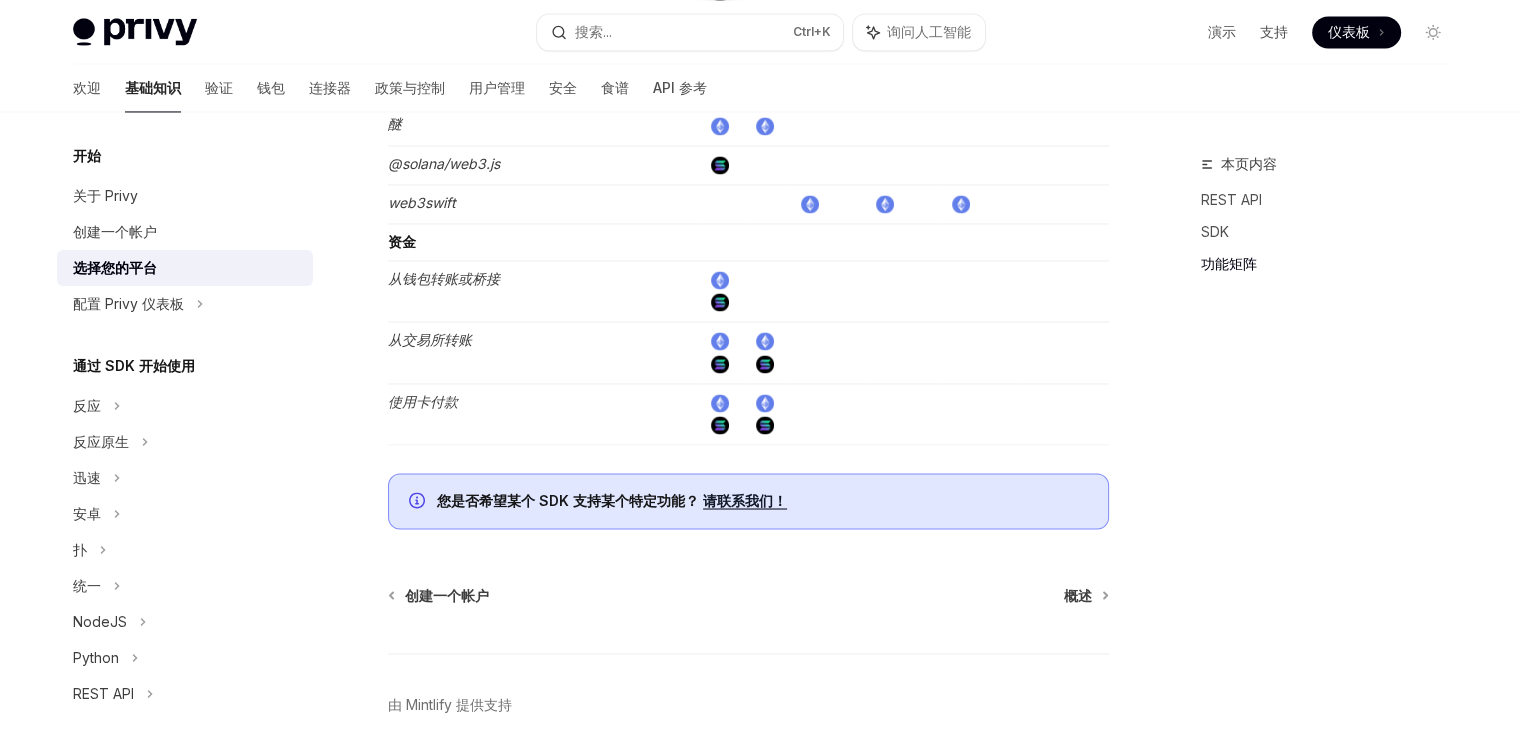 scroll, scrollTop: 3466, scrollLeft: 0, axis: vertical 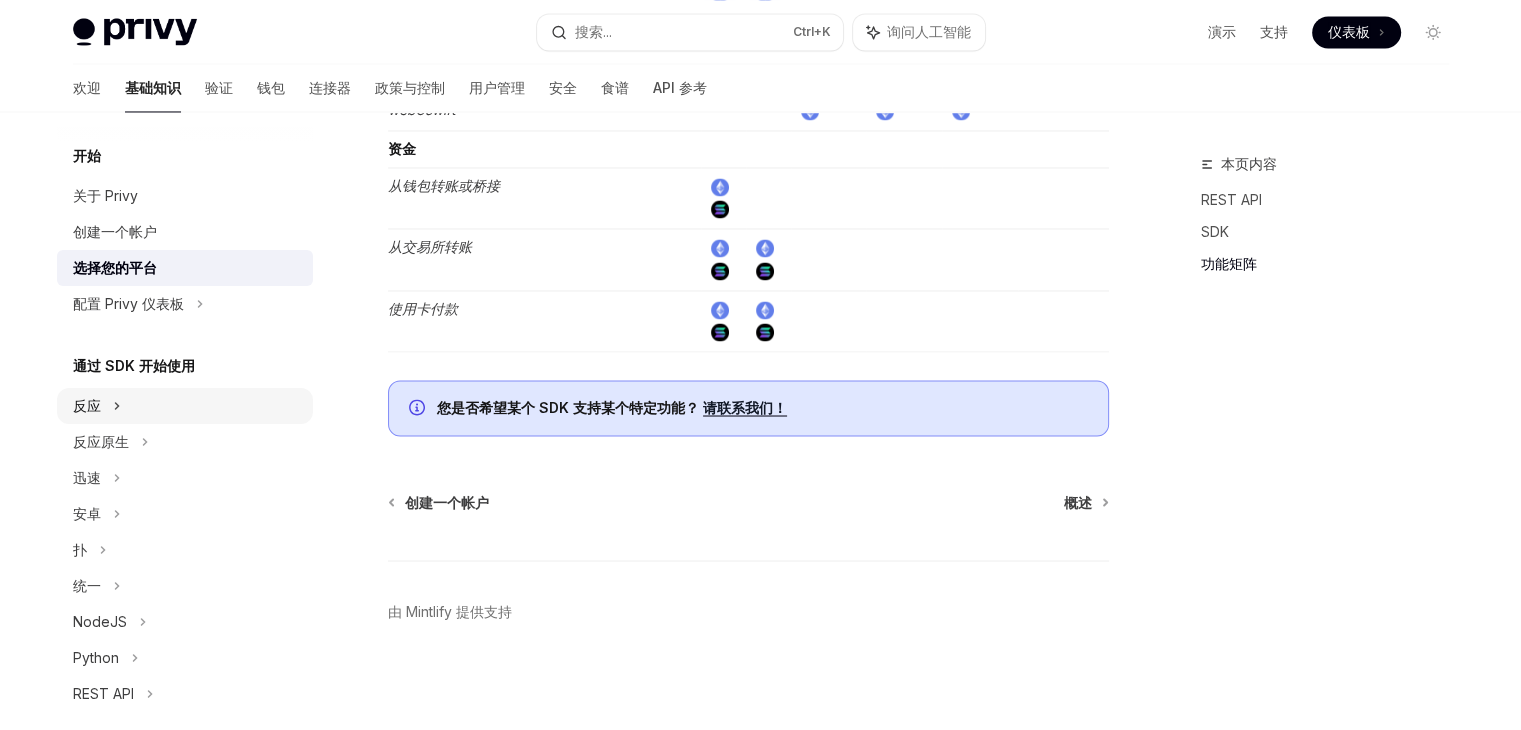 click 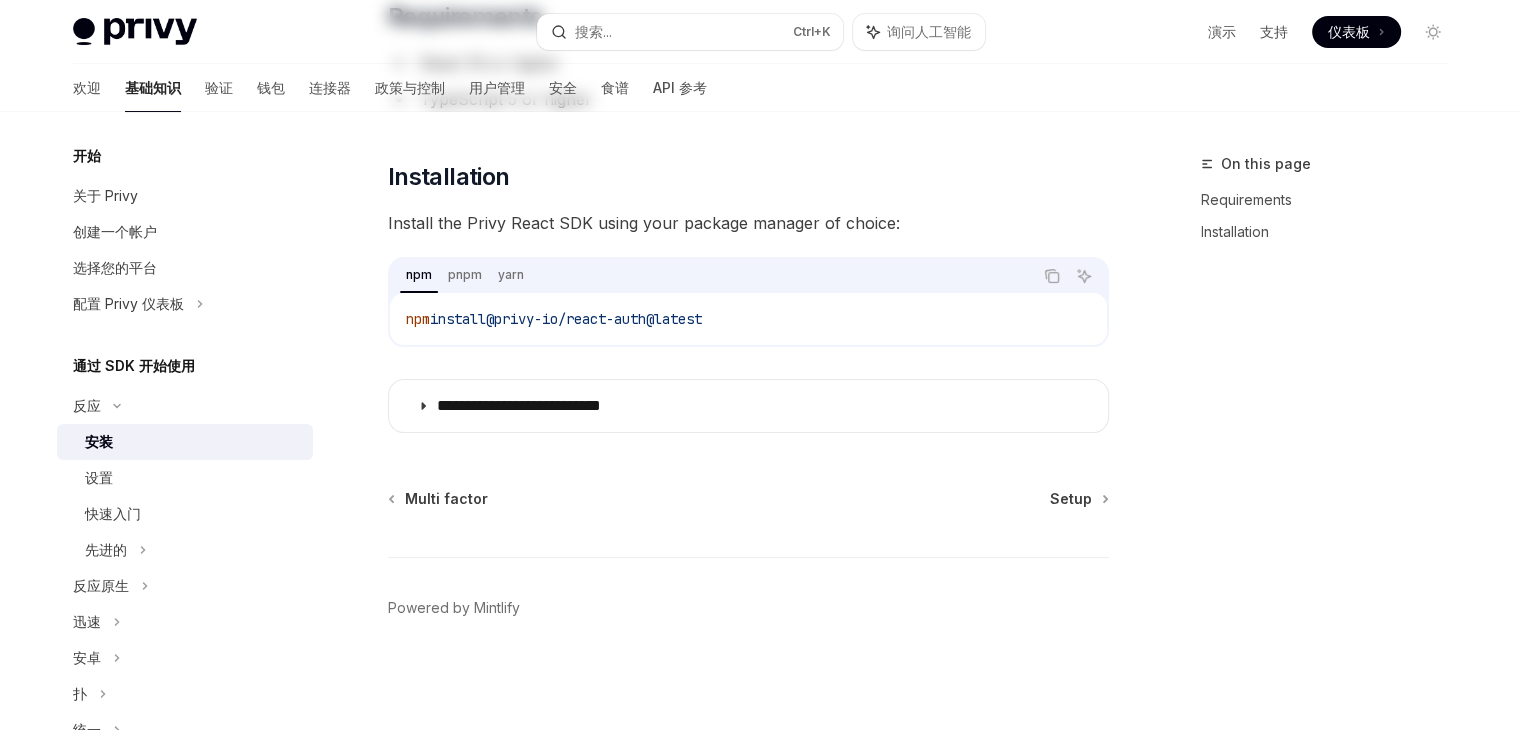 scroll, scrollTop: 0, scrollLeft: 0, axis: both 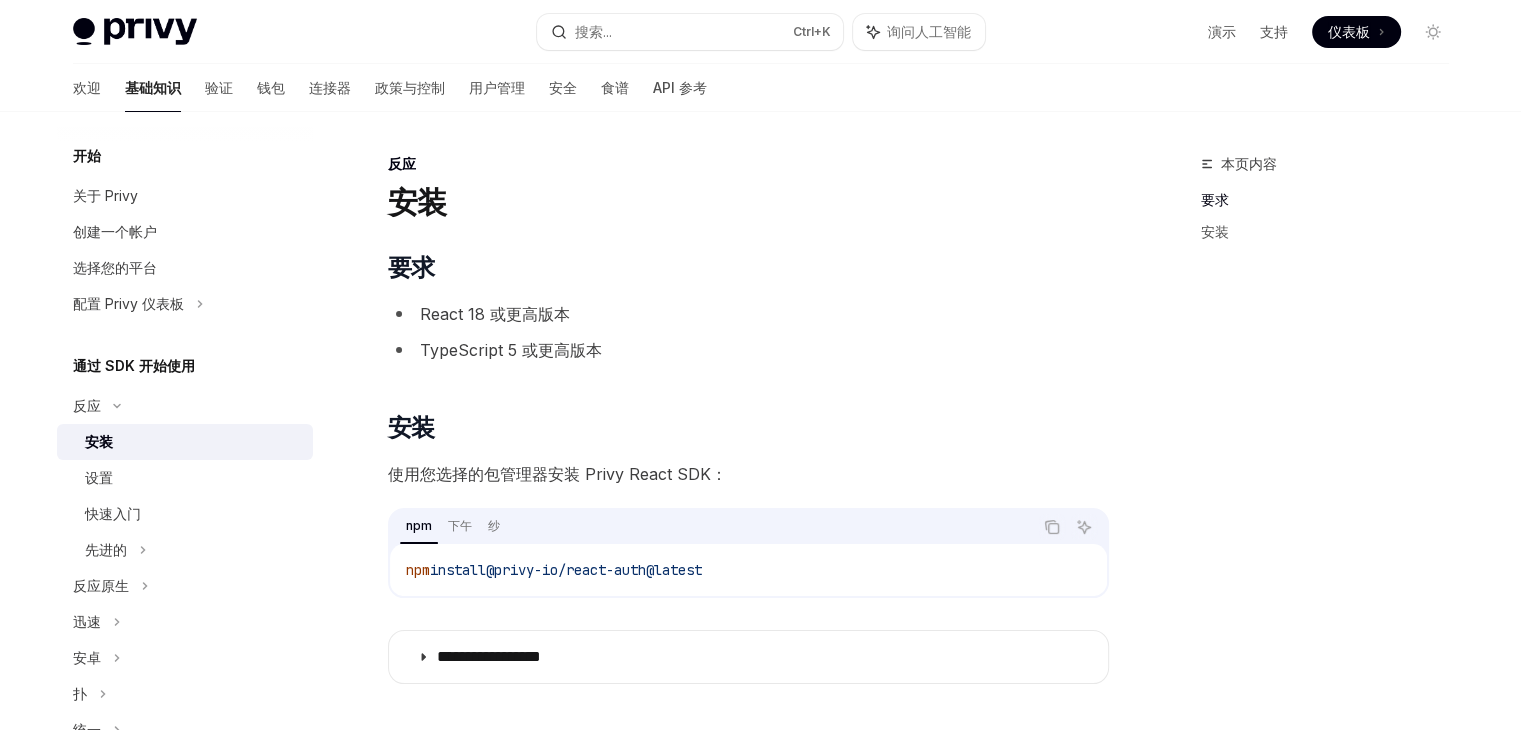 click on "安装" at bounding box center [193, 442] 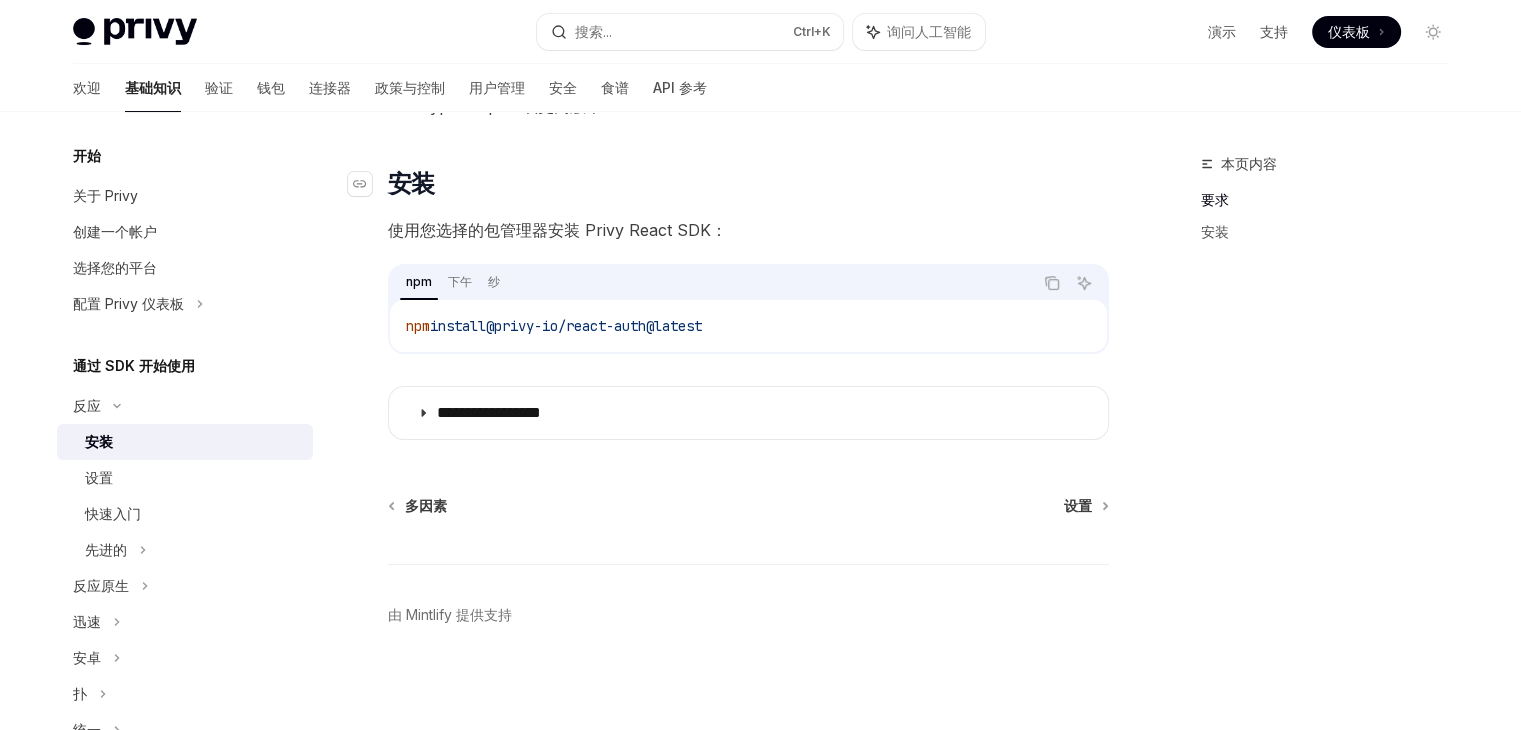 scroll, scrollTop: 250, scrollLeft: 0, axis: vertical 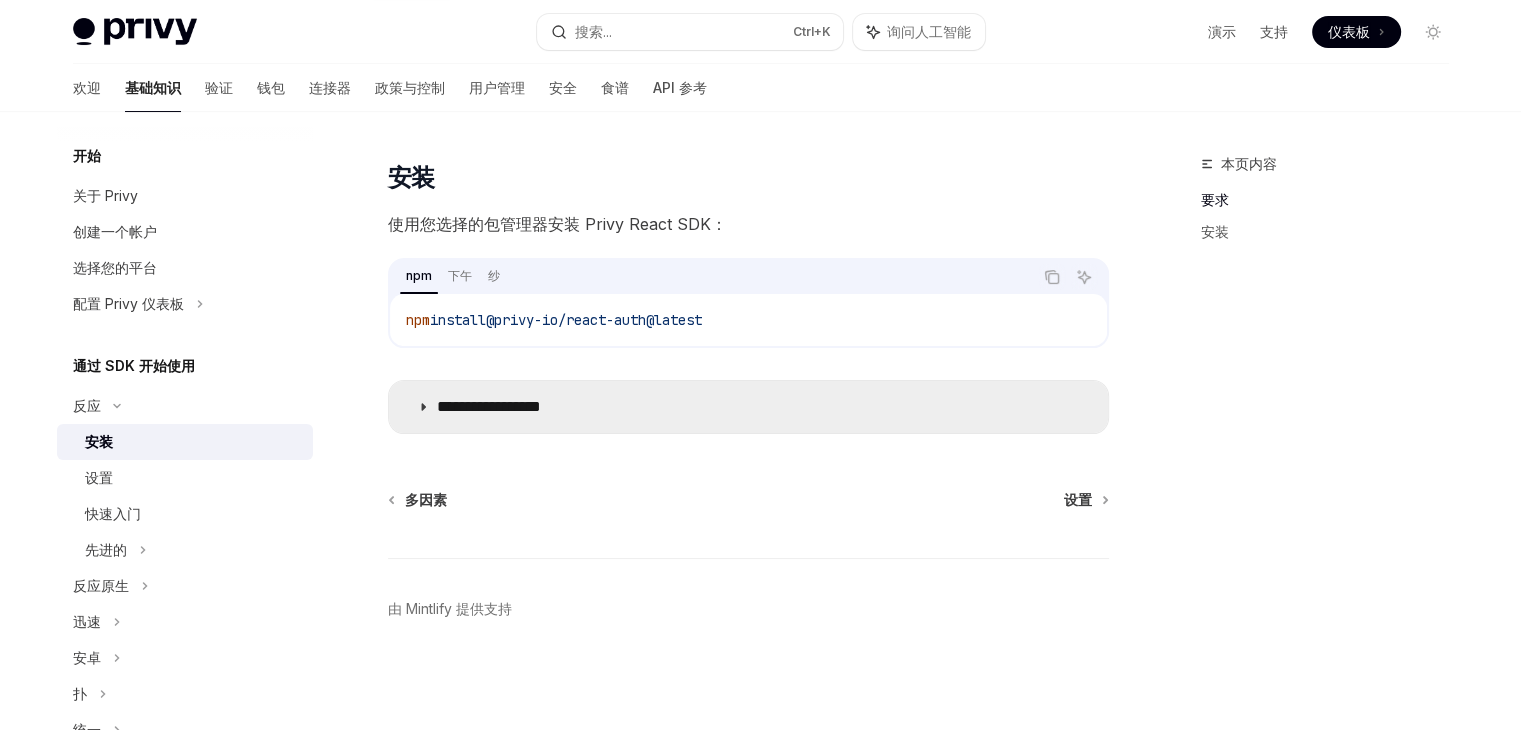click 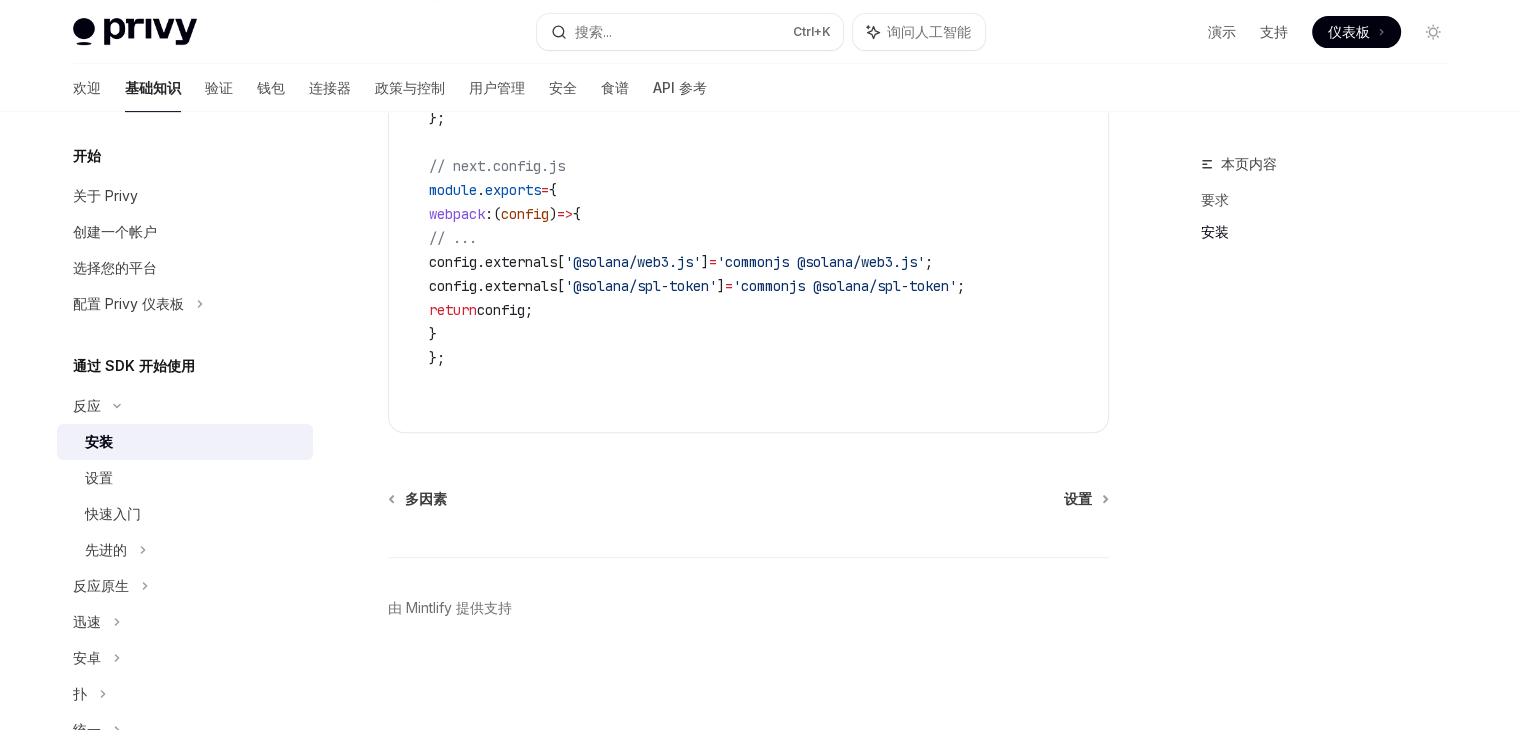 scroll, scrollTop: 913, scrollLeft: 0, axis: vertical 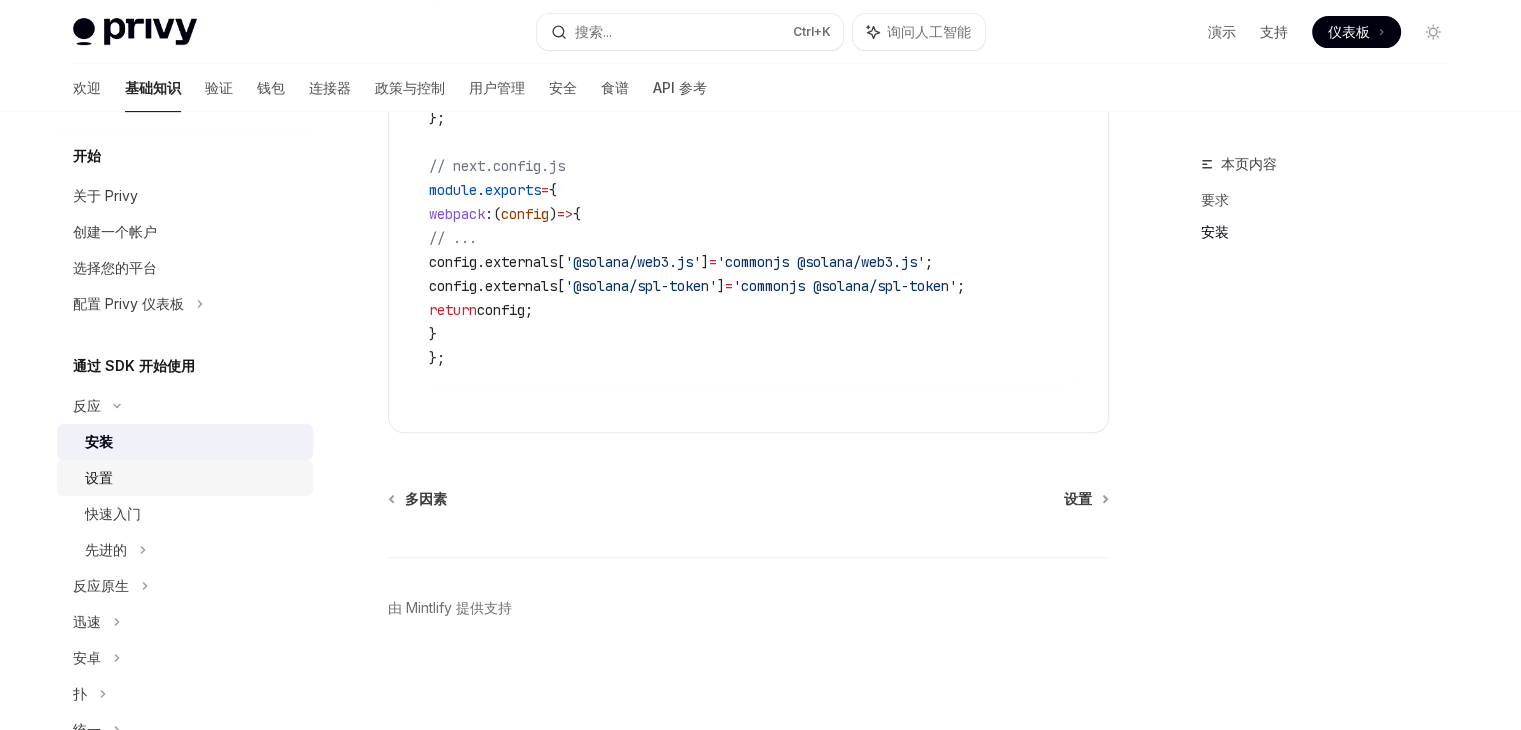 click on "设置" at bounding box center (99, 477) 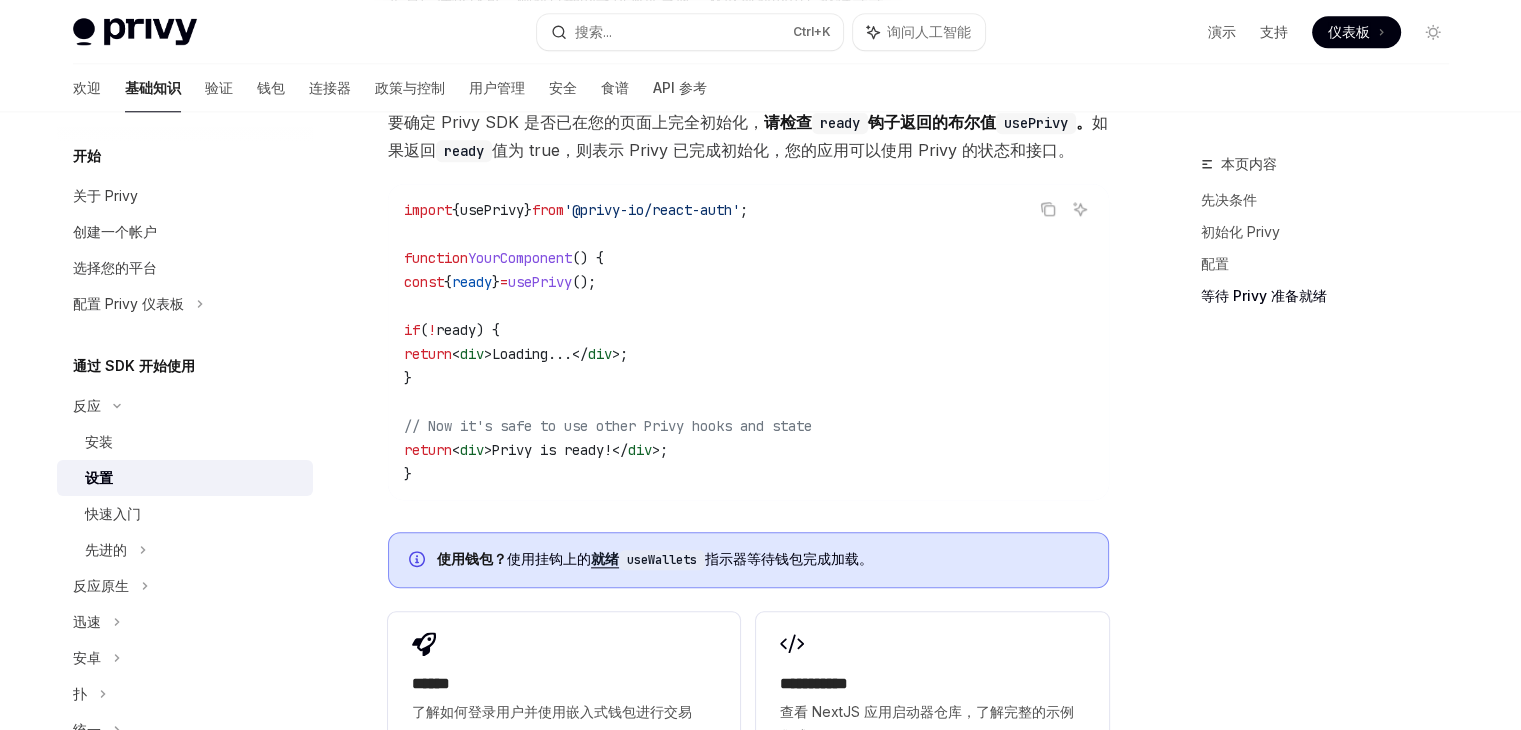 scroll, scrollTop: 2300, scrollLeft: 0, axis: vertical 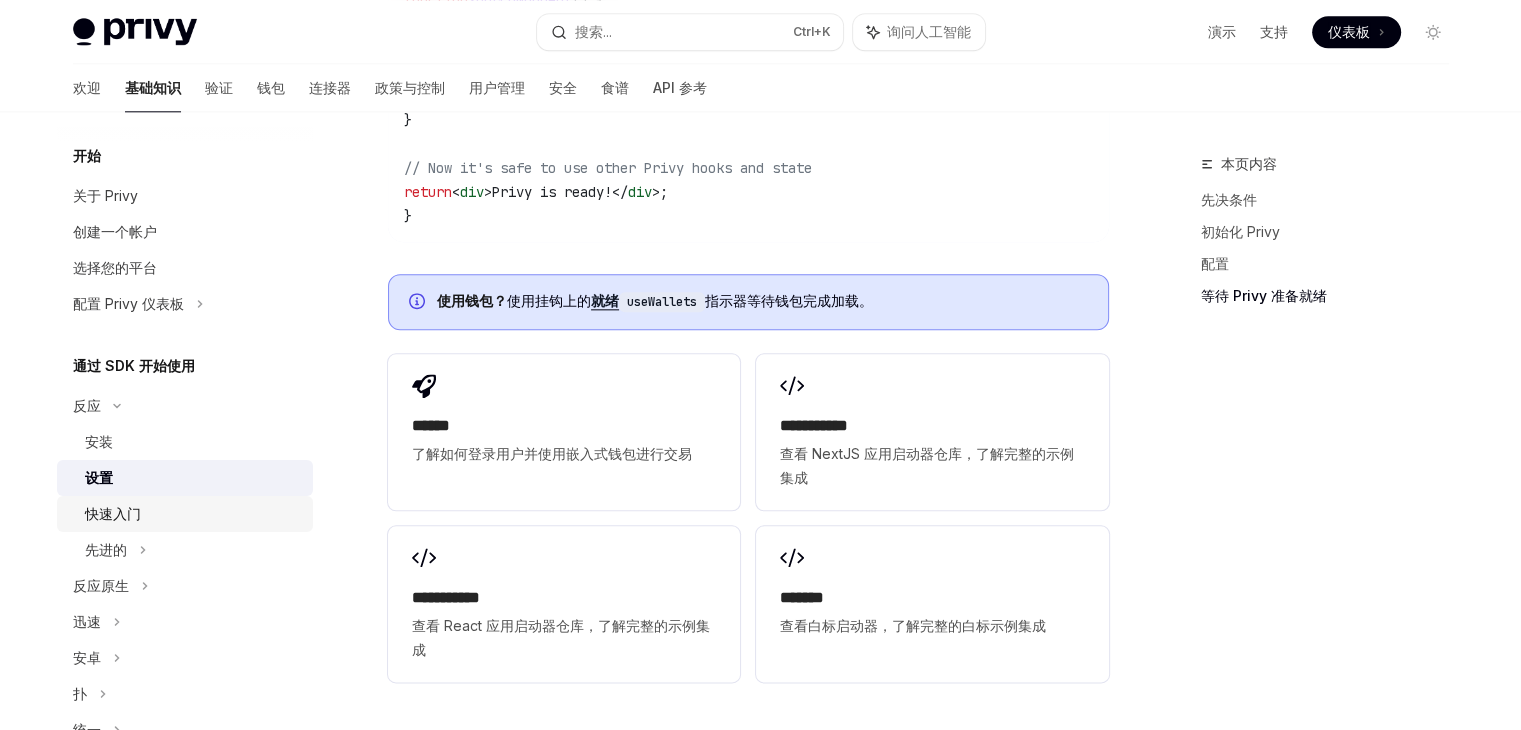 click on "快速入门" at bounding box center [113, 513] 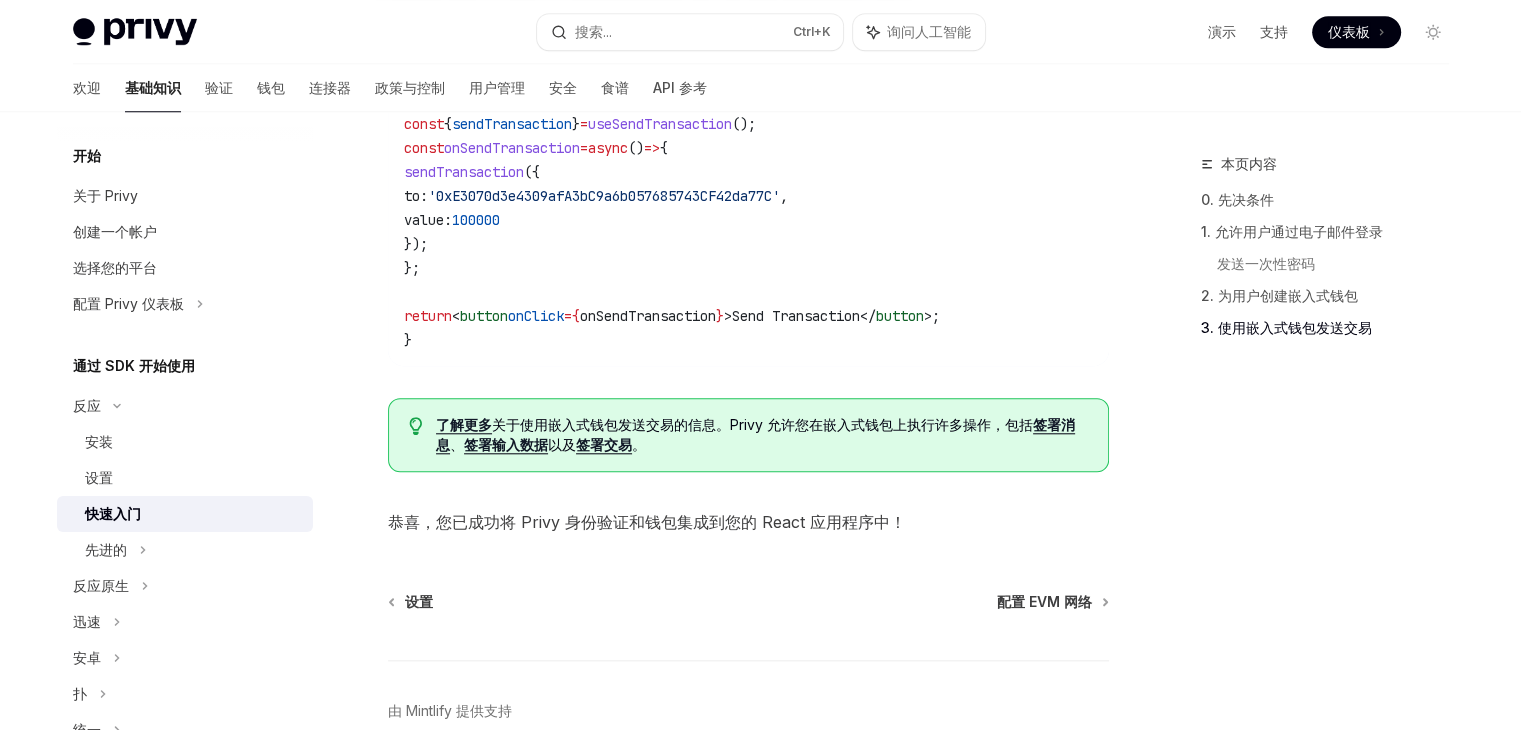 scroll, scrollTop: 1856, scrollLeft: 0, axis: vertical 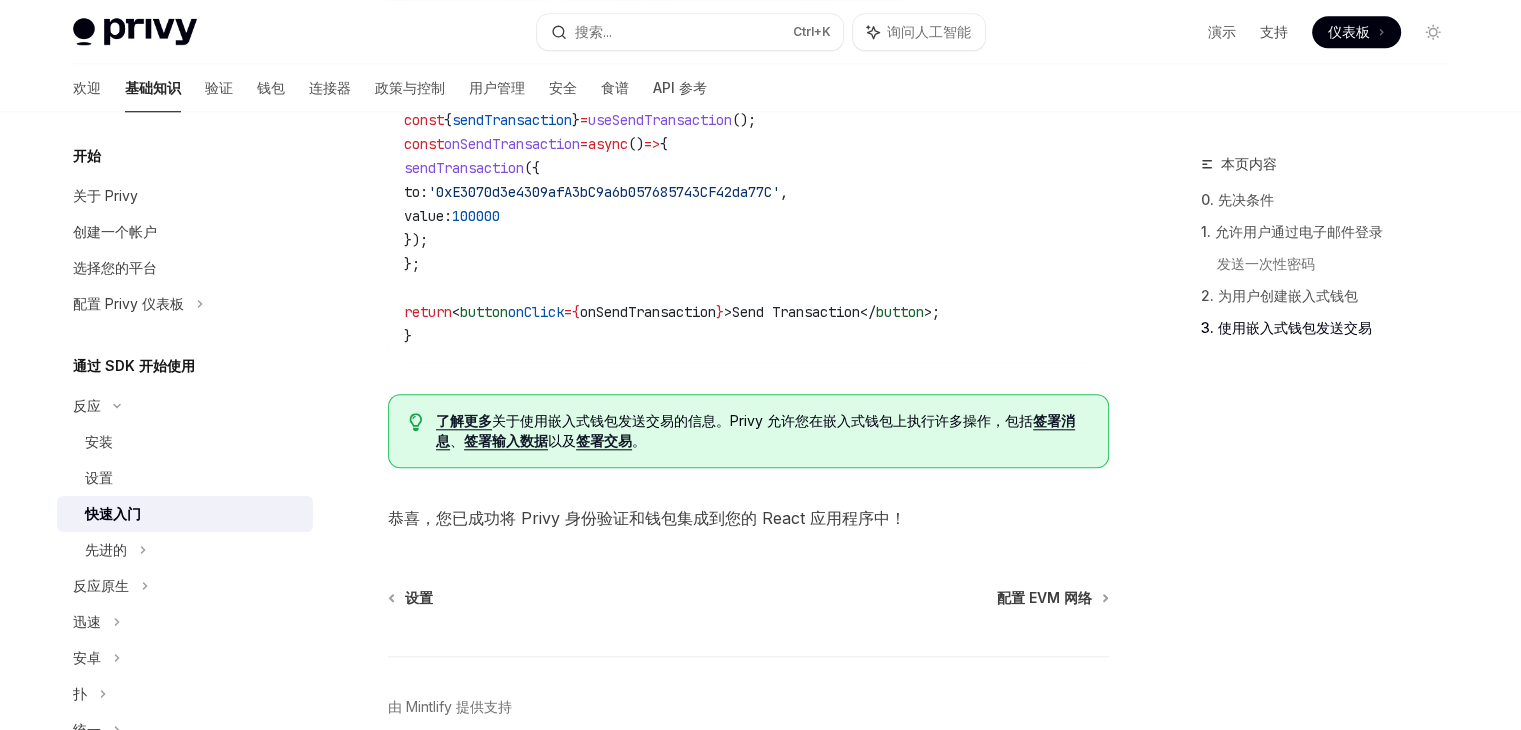 click on "import  { useSendTransaction }  from  '@privy-io/react-auth' ;
export  default  function  SendTransactionButton ()  {
const  { sendTransaction }  =  useSendTransaction ();
const  onSendTransaction  =  async  ()  =>  {
sendTransaction ({
to:  '0xE3070d3e4309afA3bC9a6b057685743CF42da77C' ,
value:  100000
});
};
return  < button  onClick = { onSendTransaction } > Send Transaction </ button > ;
}" at bounding box center [748, 204] 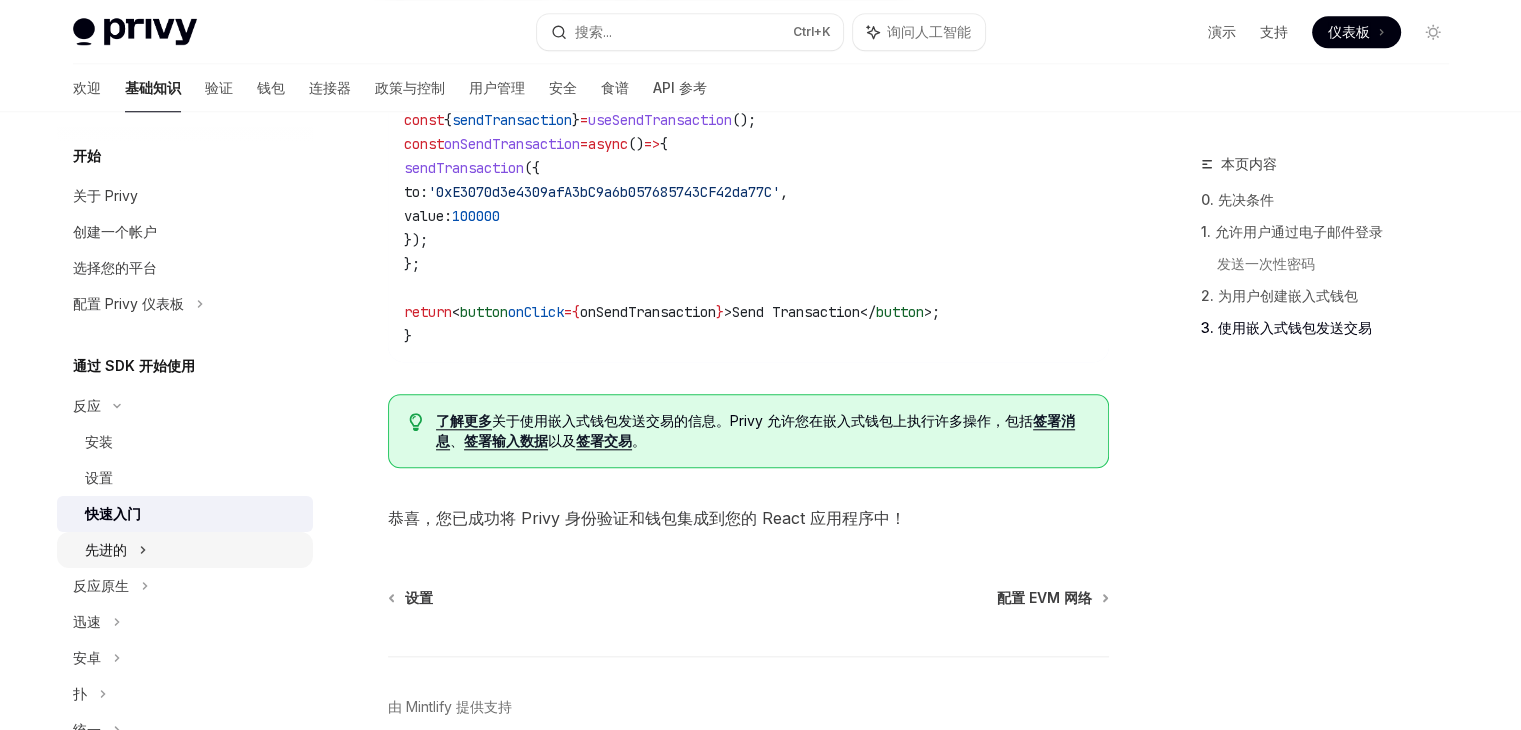 click on "先进的" at bounding box center [185, 550] 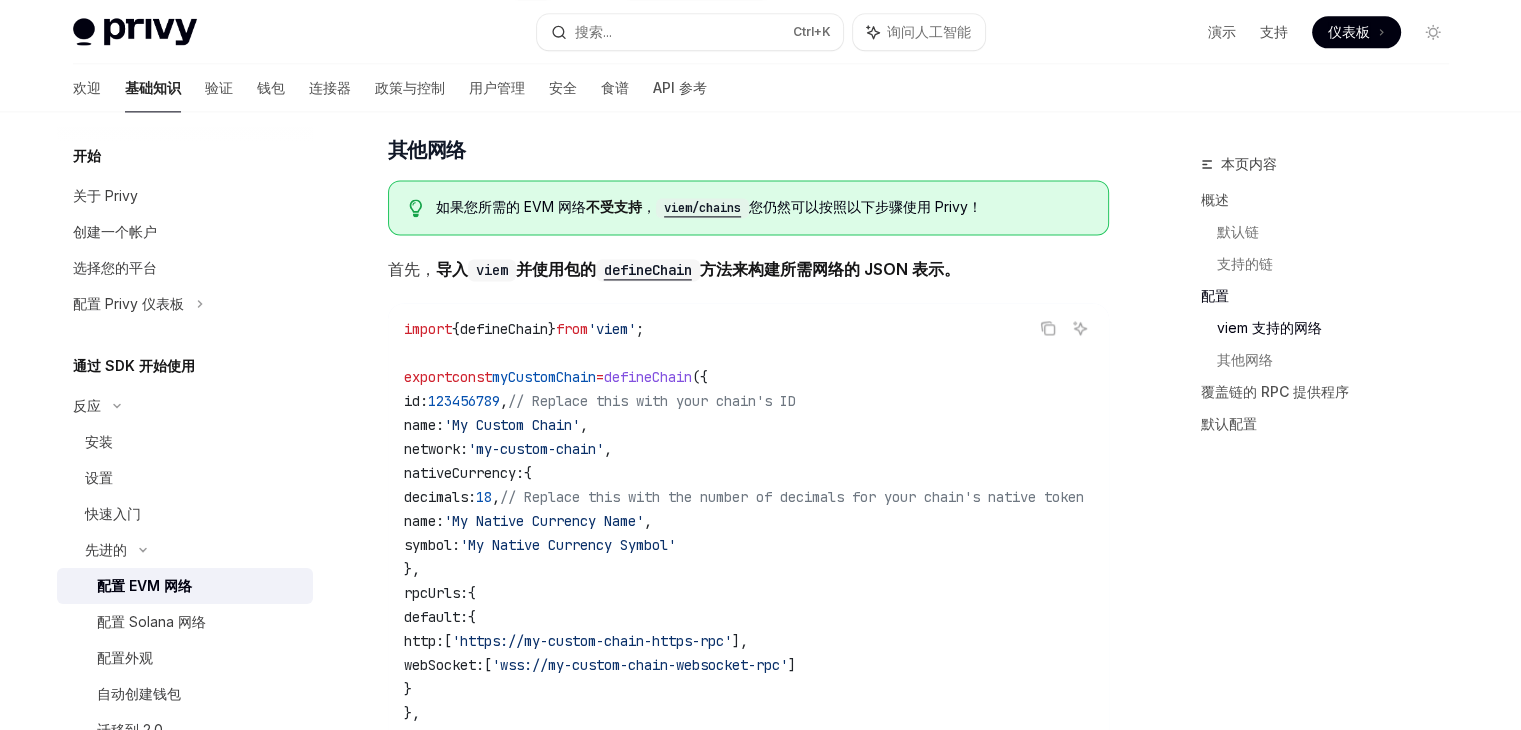 scroll, scrollTop: 2778, scrollLeft: 0, axis: vertical 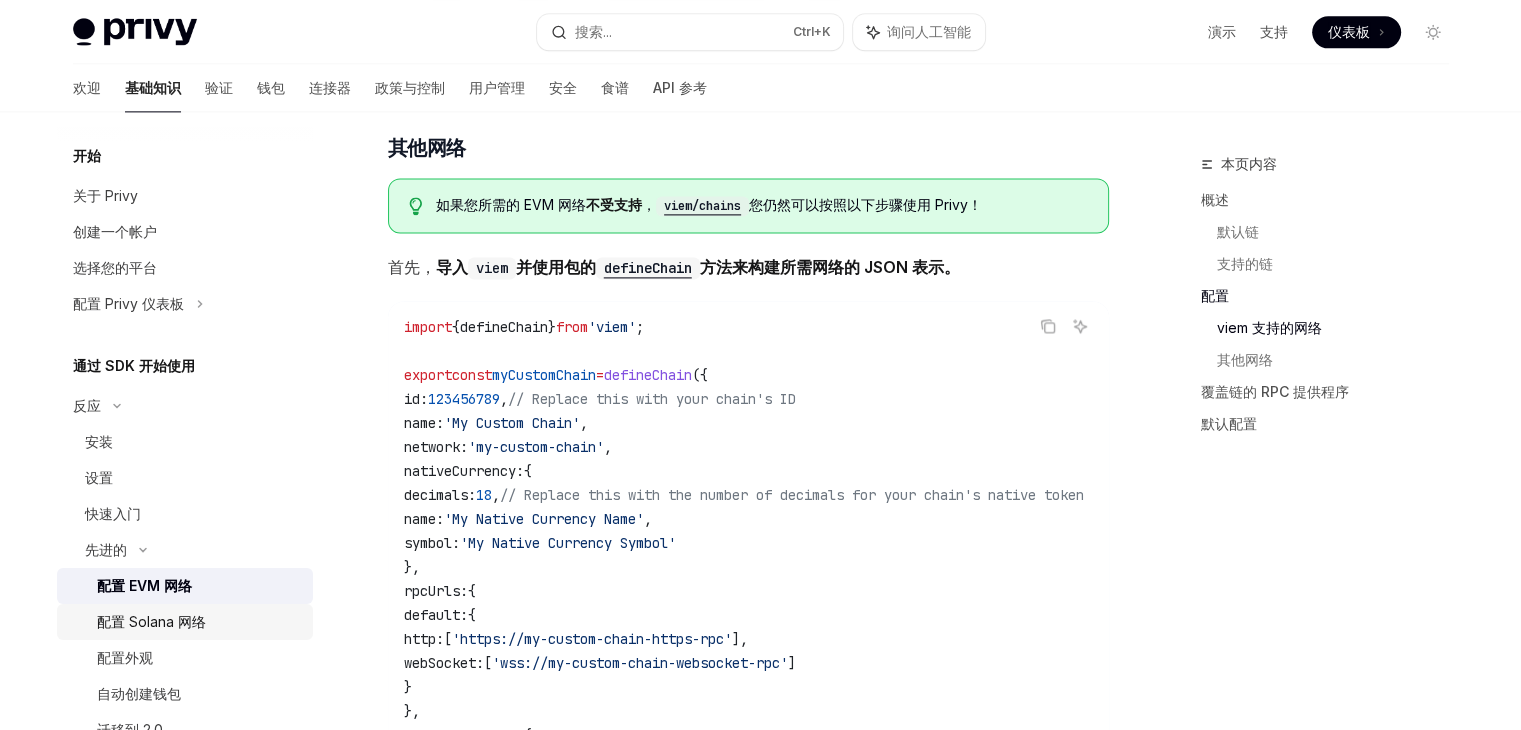 click on "配置 Solana 网络" at bounding box center (151, 621) 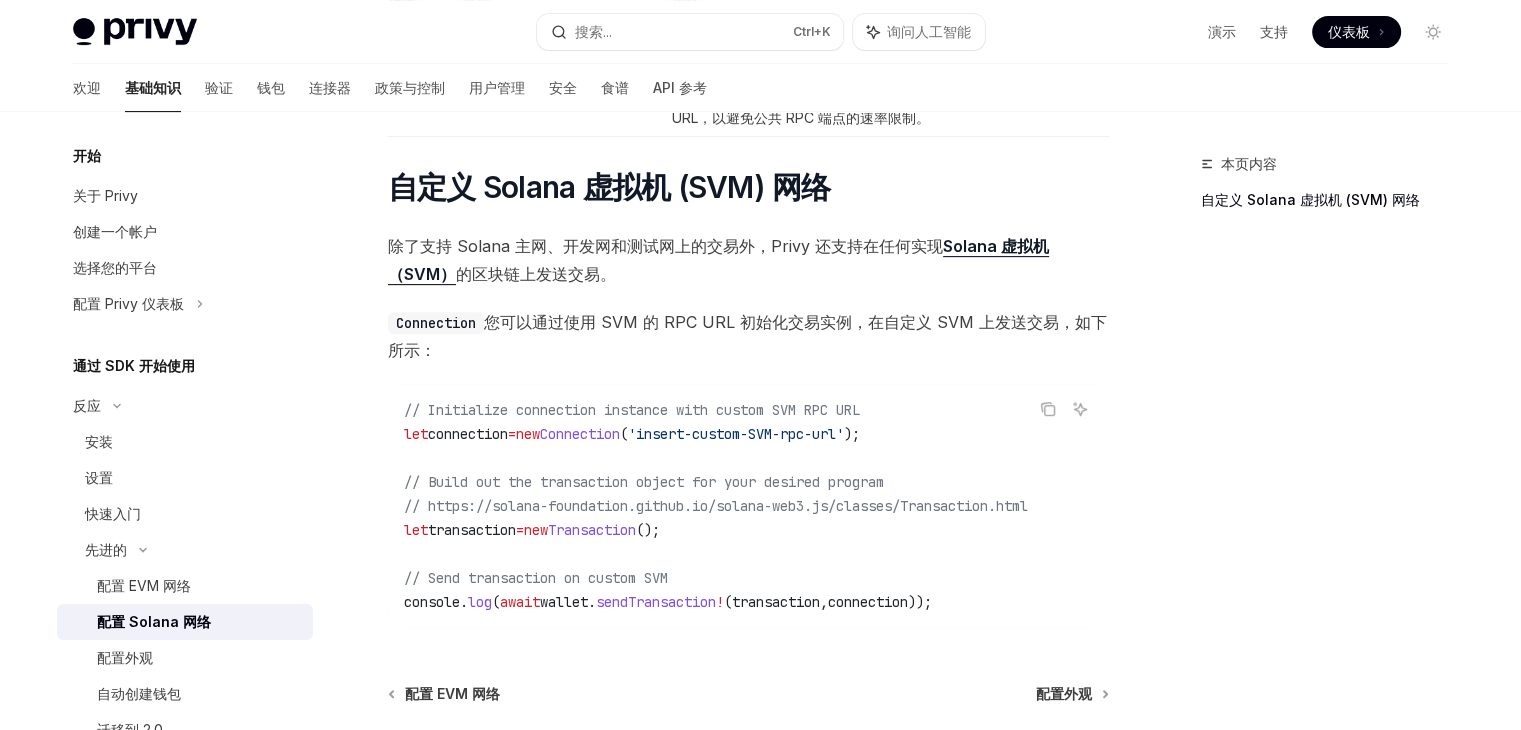 scroll, scrollTop: 732, scrollLeft: 0, axis: vertical 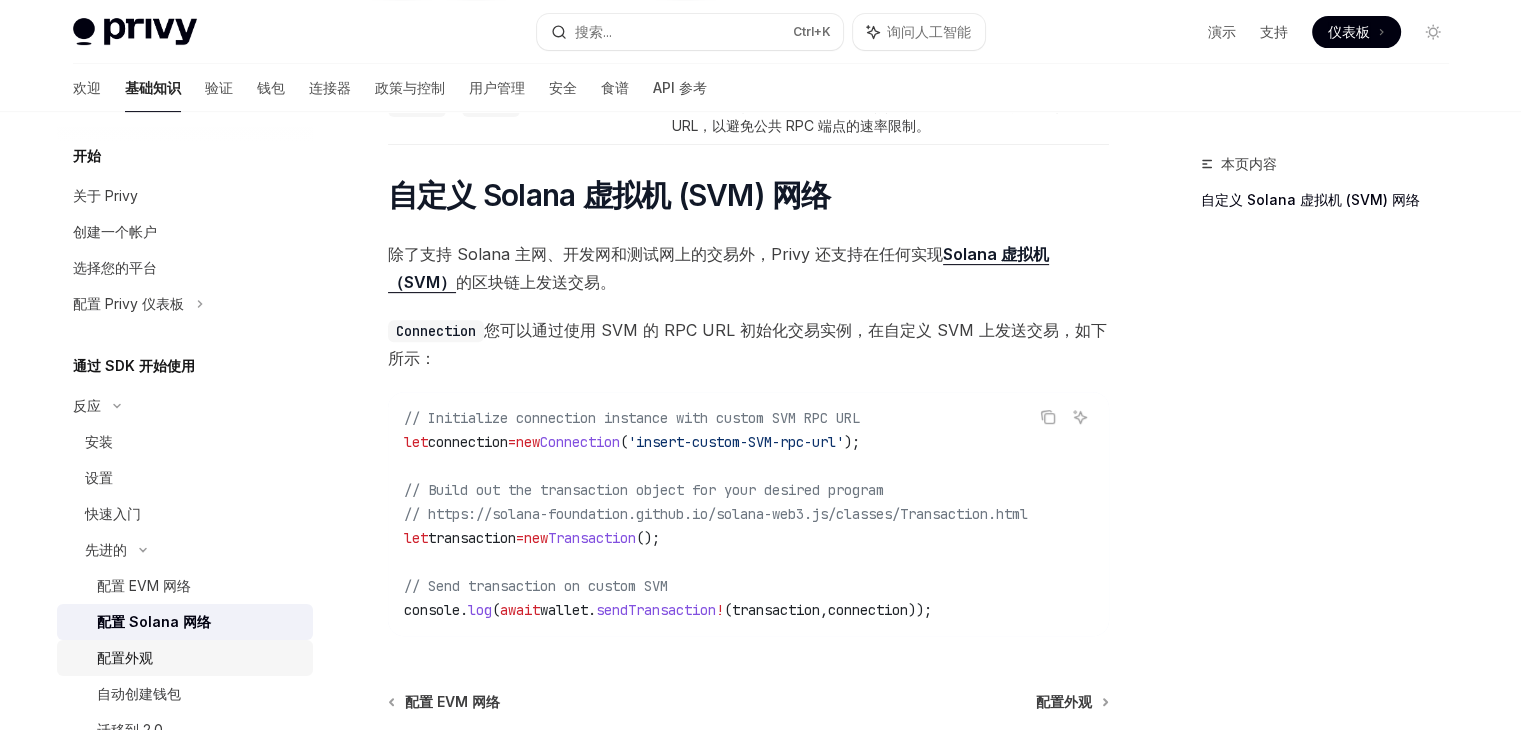 click on "配置外观" at bounding box center [125, 657] 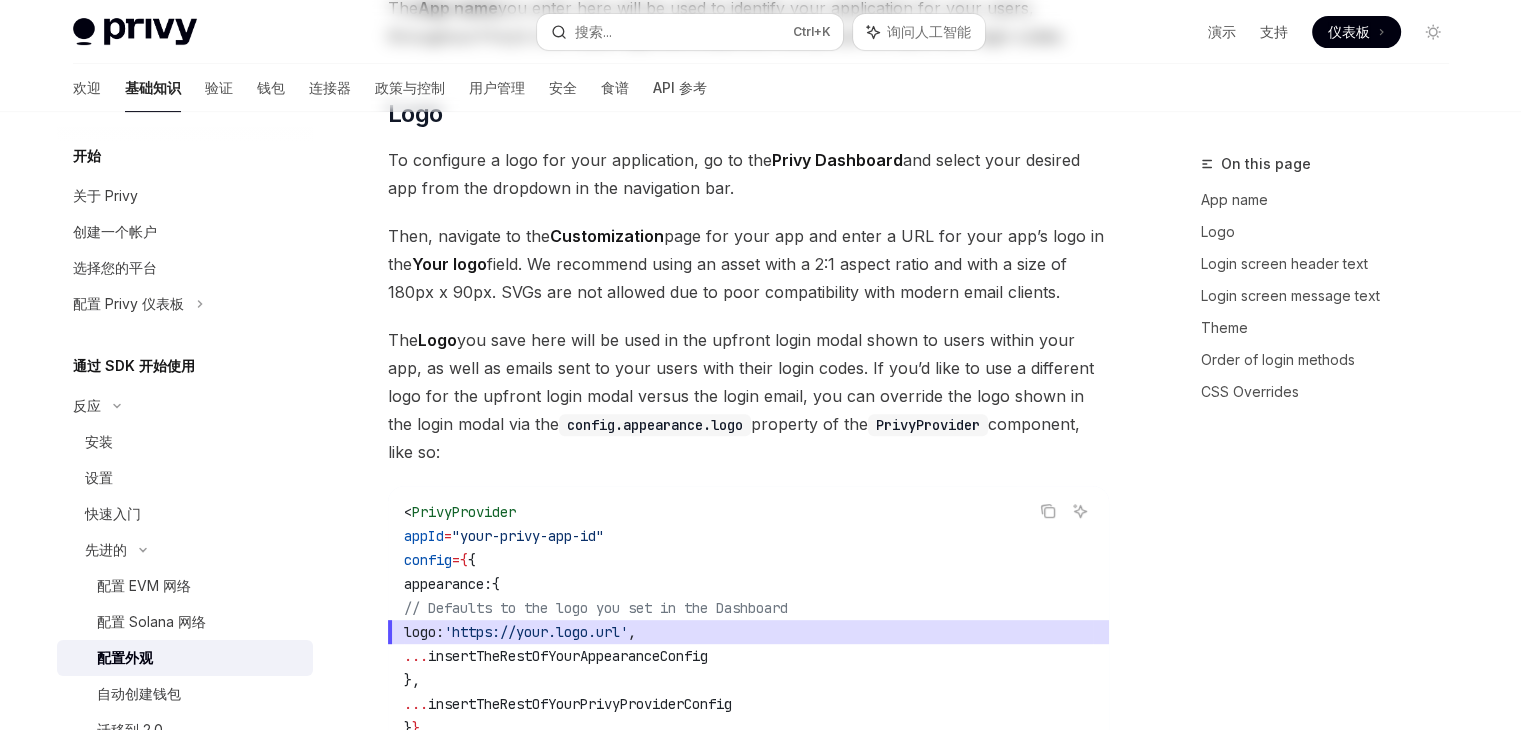 scroll, scrollTop: 0, scrollLeft: 0, axis: both 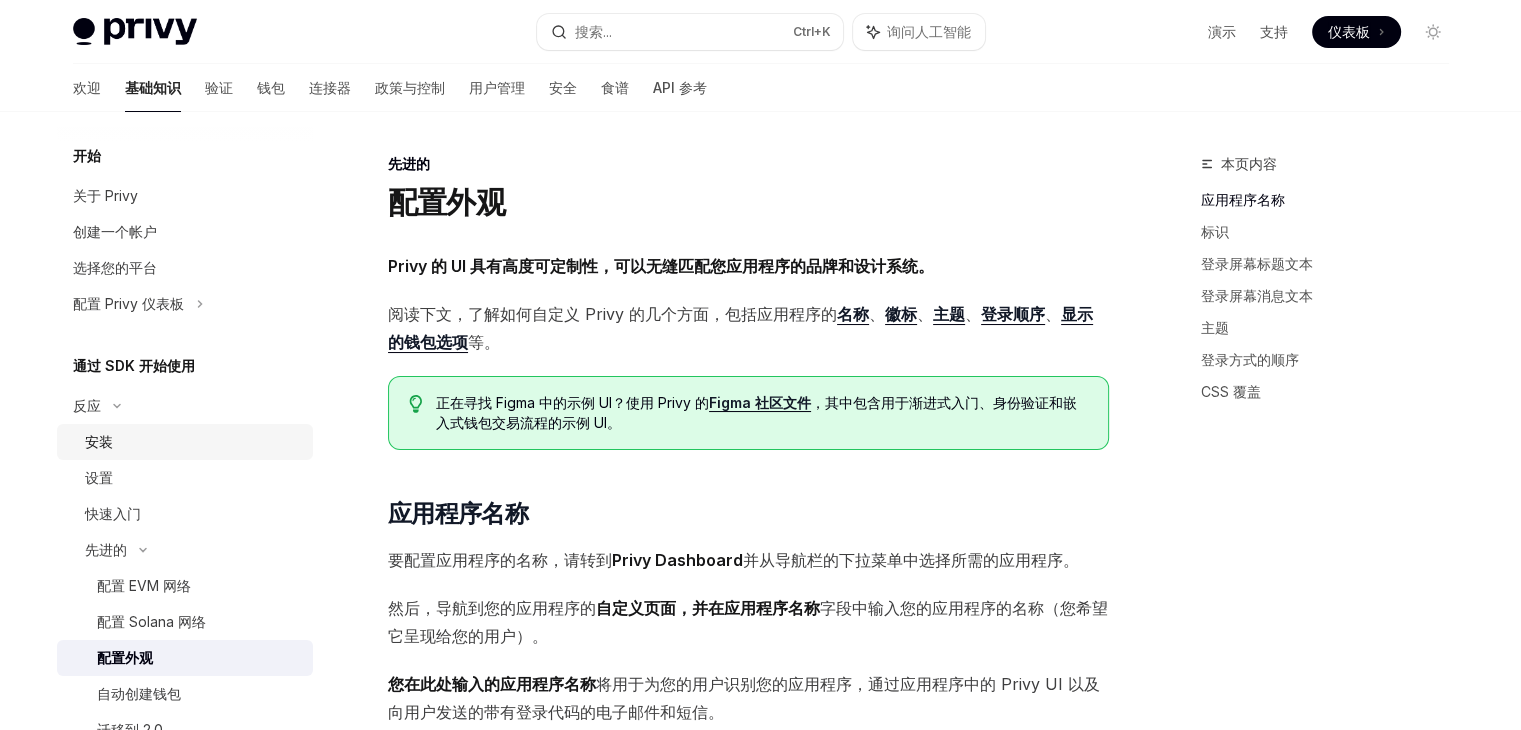 click on "安装" at bounding box center (99, 441) 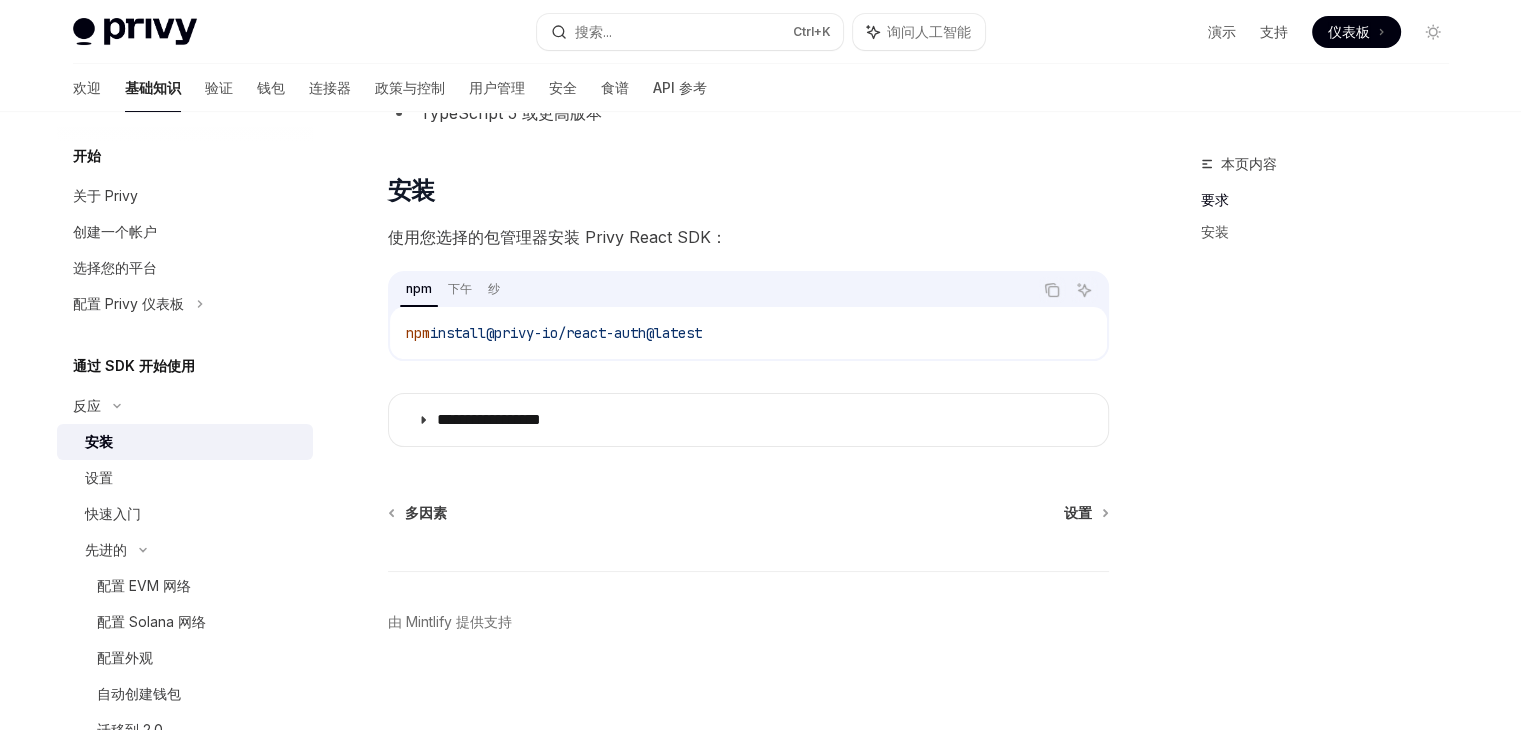 scroll, scrollTop: 250, scrollLeft: 0, axis: vertical 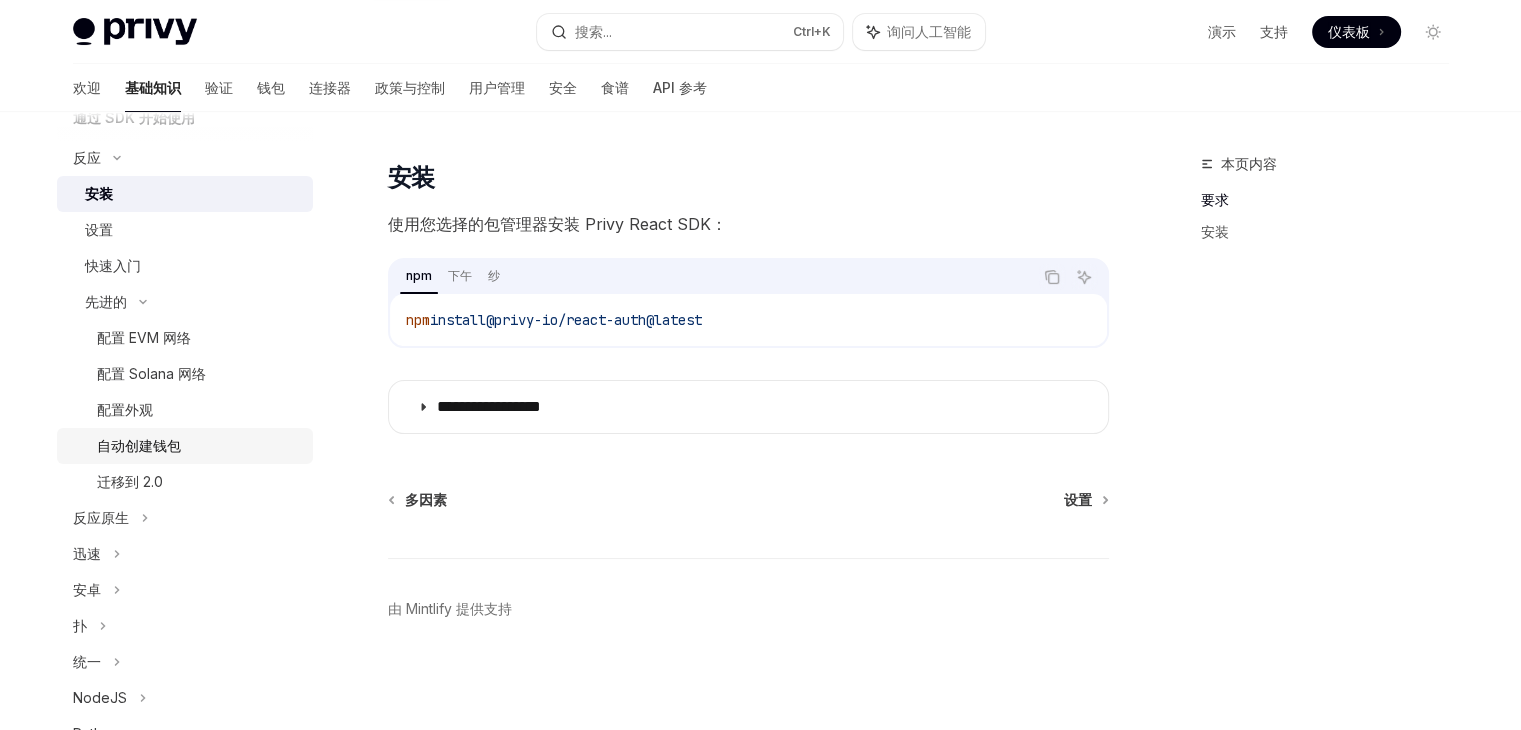 click on "自动创建钱包" at bounding box center [139, 445] 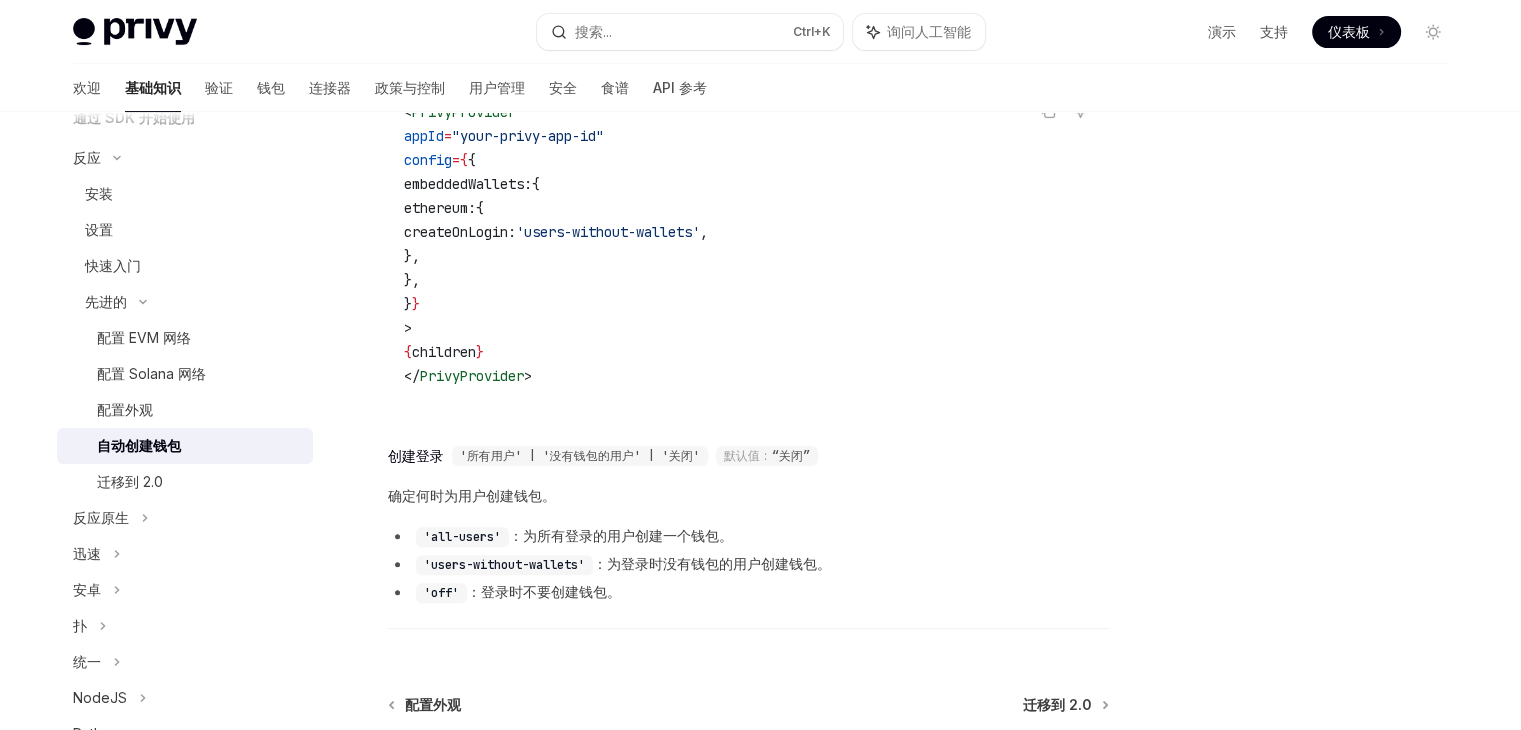 scroll, scrollTop: 700, scrollLeft: 0, axis: vertical 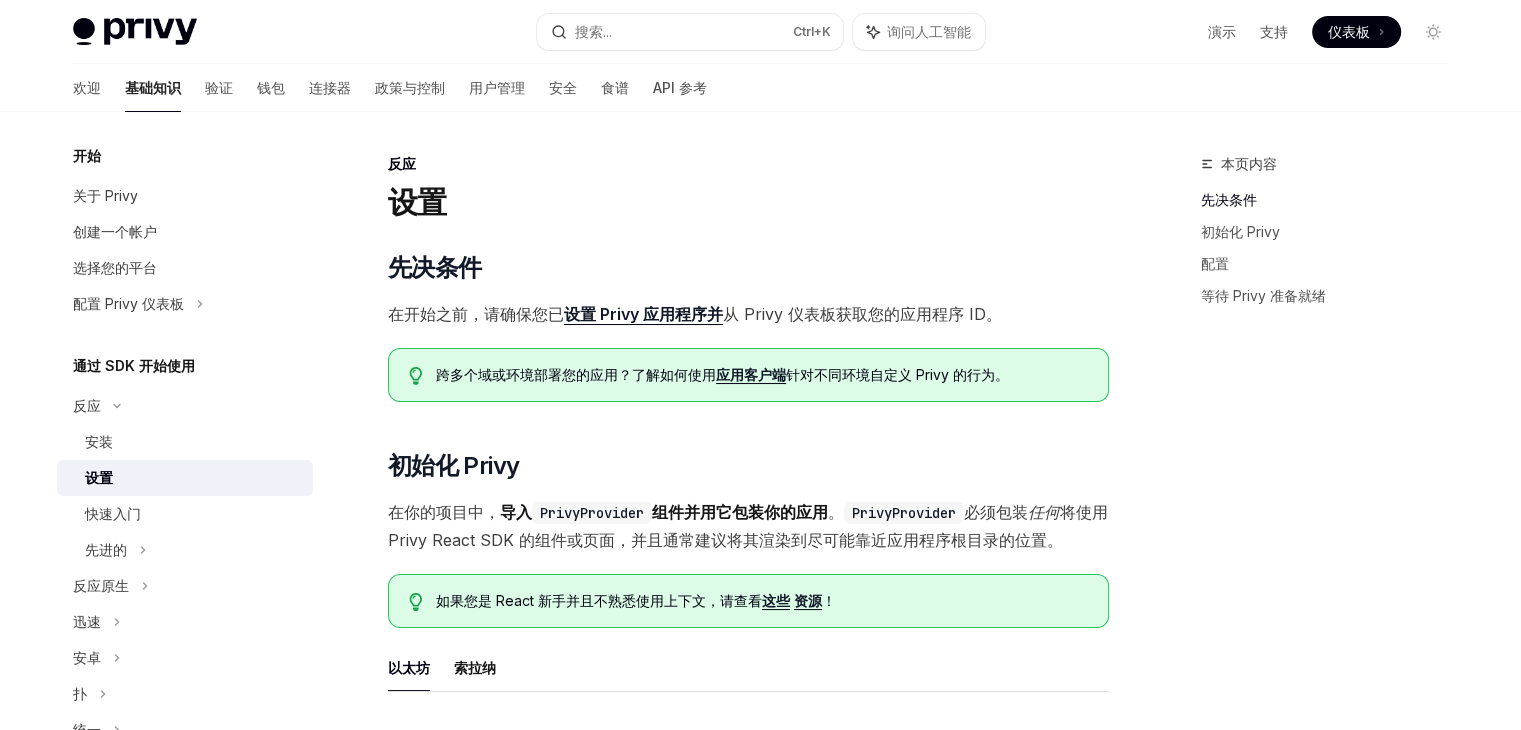 type on "*" 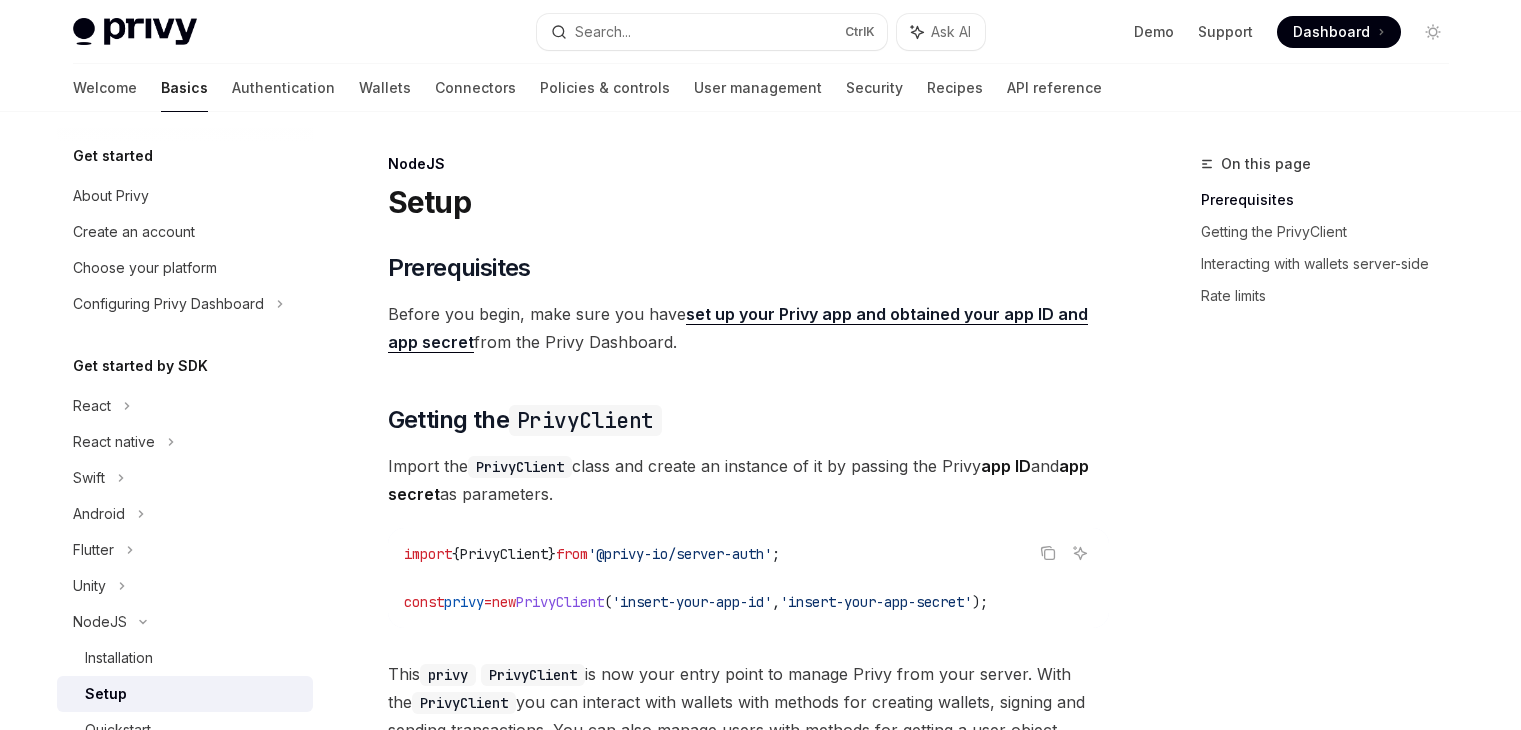 scroll, scrollTop: 0, scrollLeft: 0, axis: both 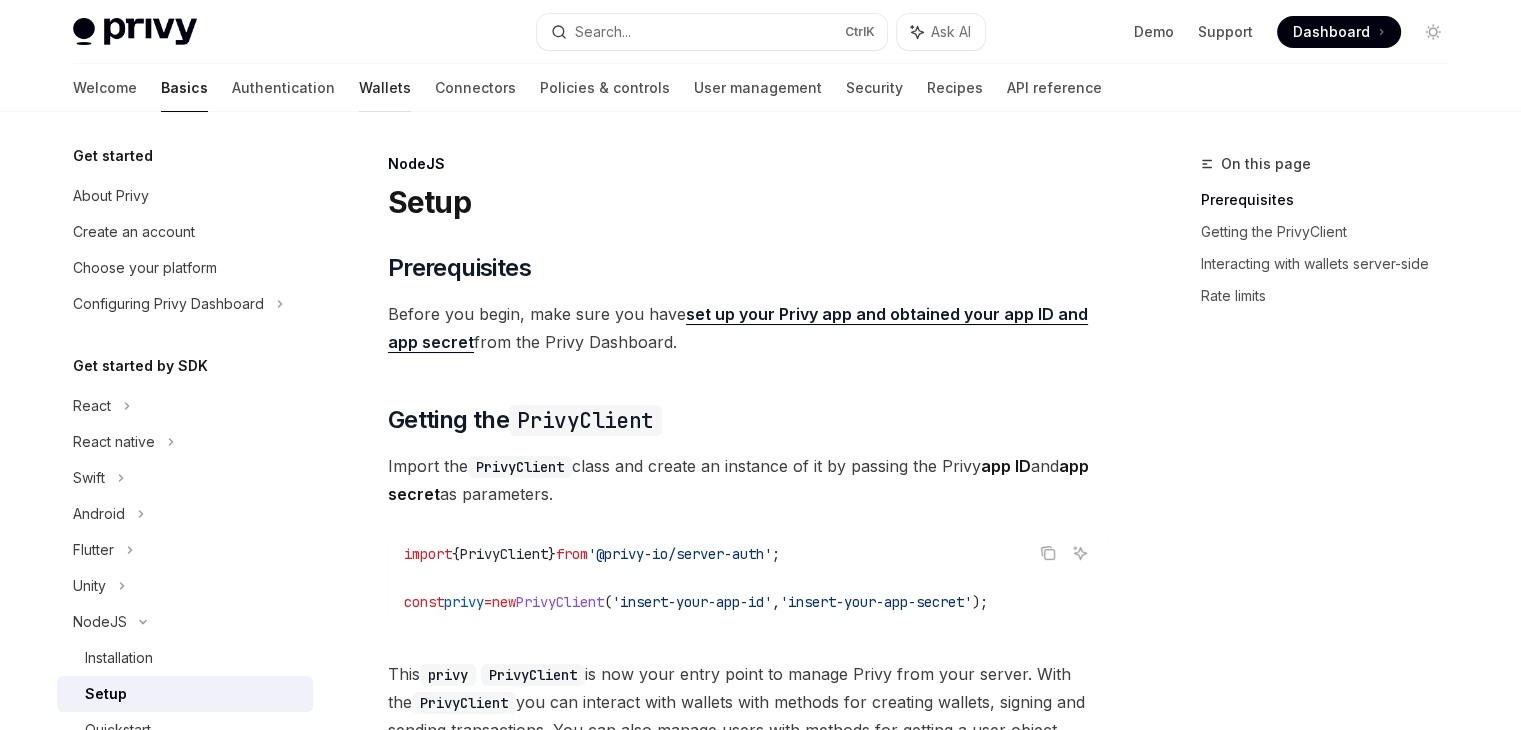click on "Wallets" at bounding box center (385, 88) 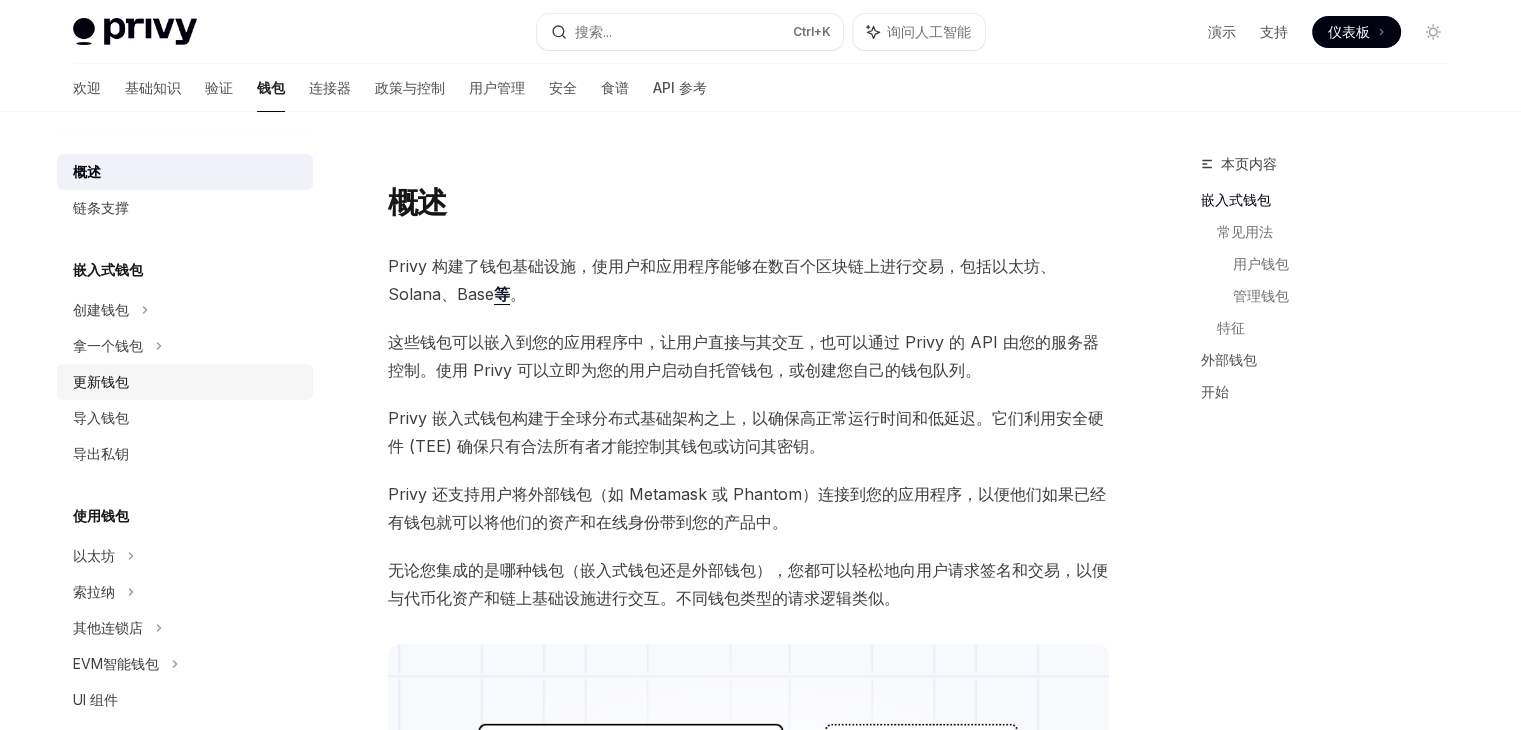 click on "更新钱包" at bounding box center [101, 381] 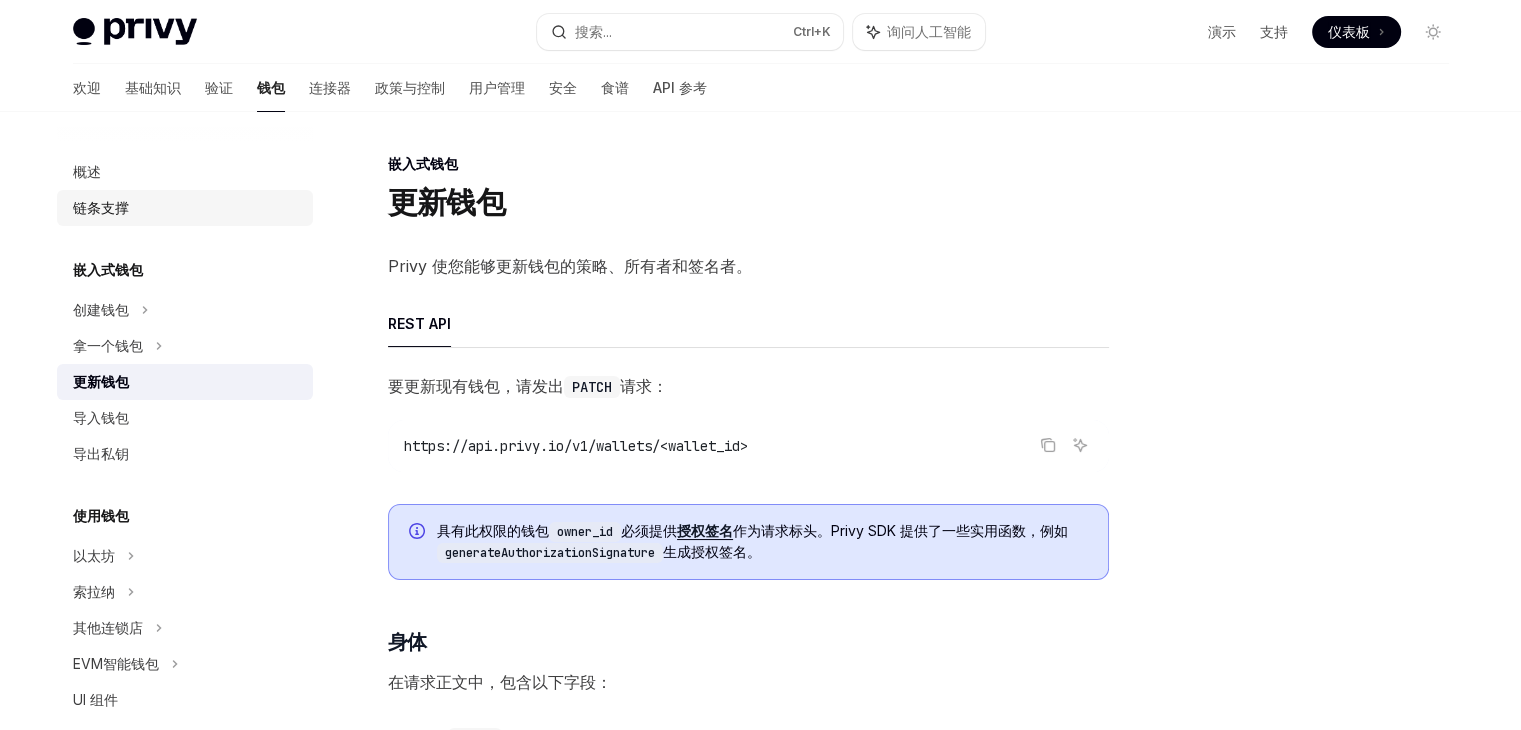 click on "链条支撑" at bounding box center [101, 207] 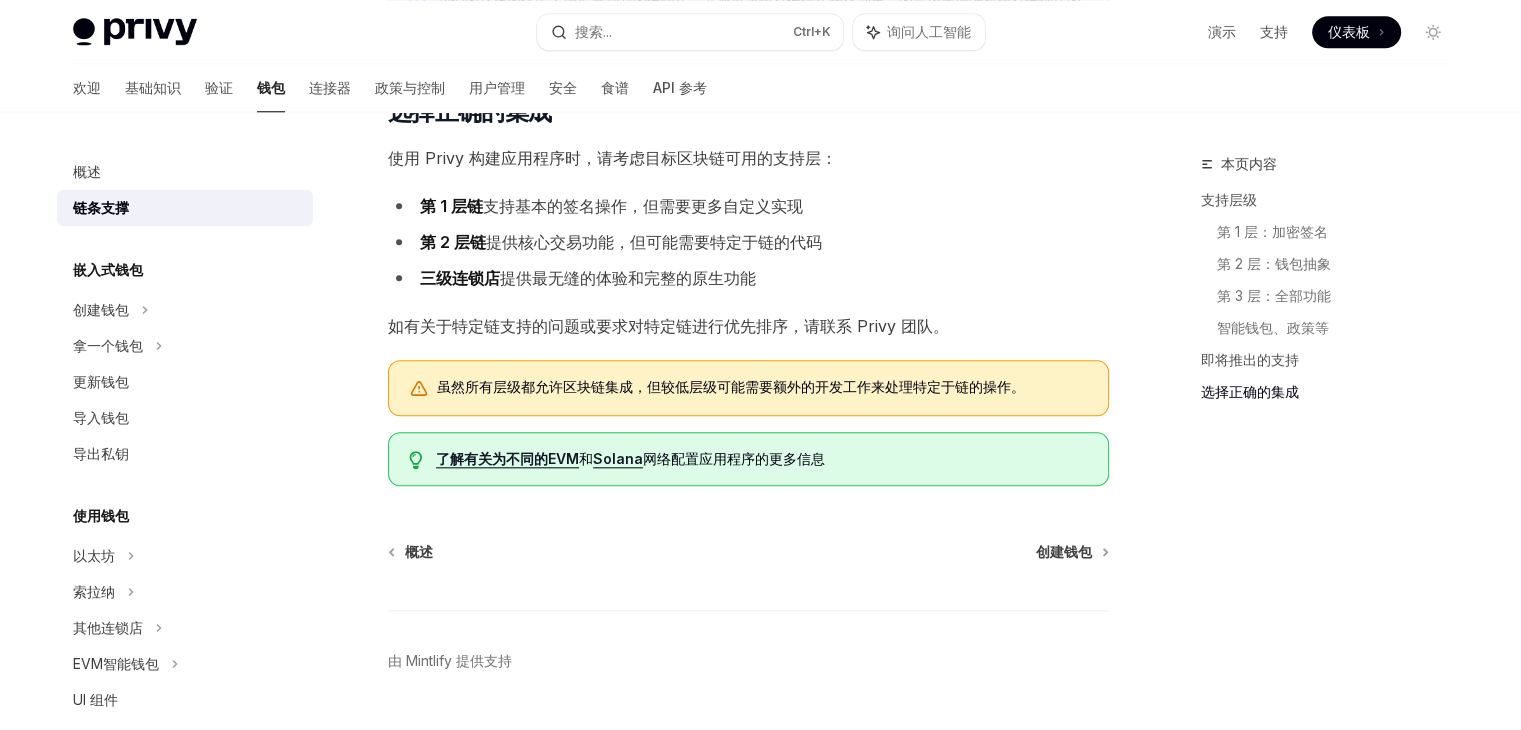 scroll, scrollTop: 2101, scrollLeft: 0, axis: vertical 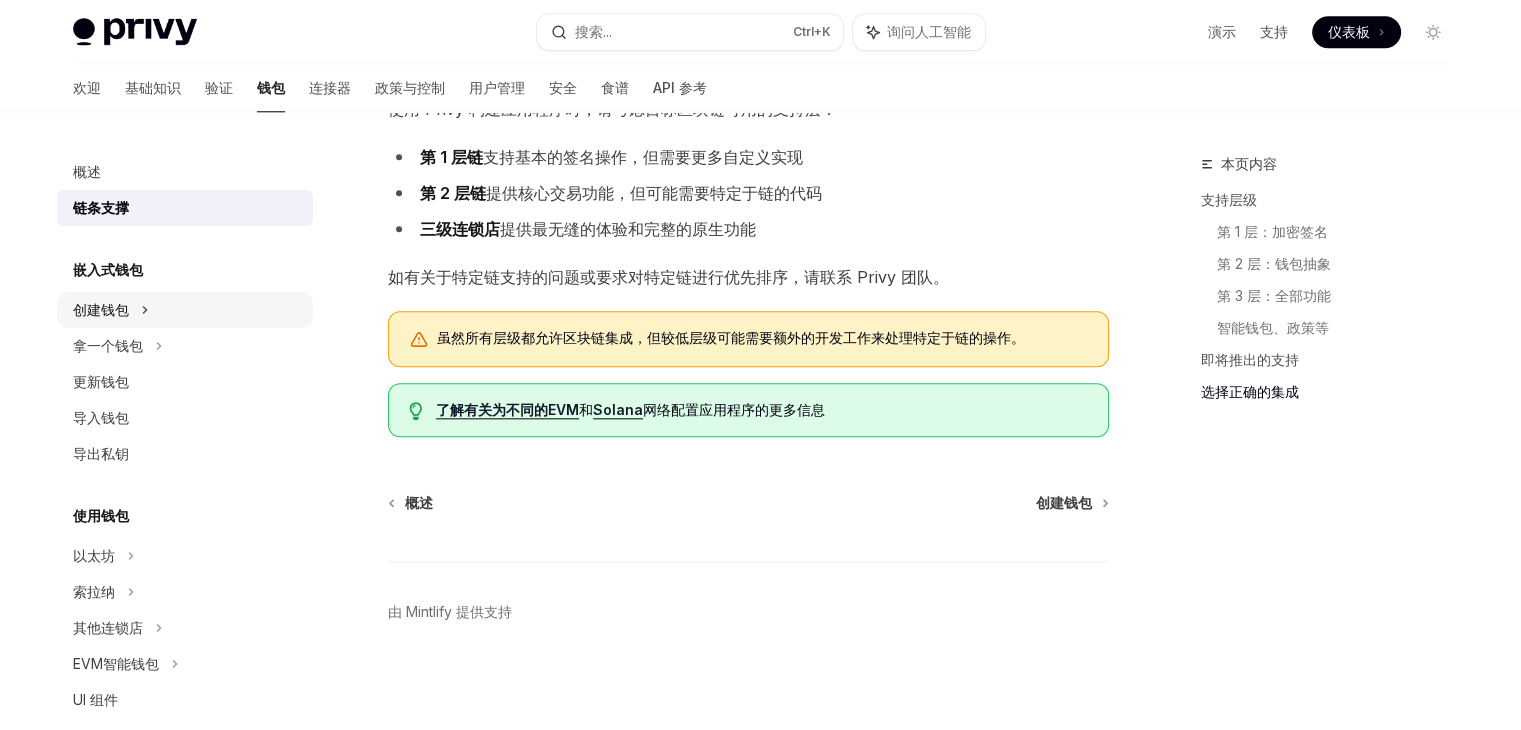 click on "创建钱包" at bounding box center (101, 310) 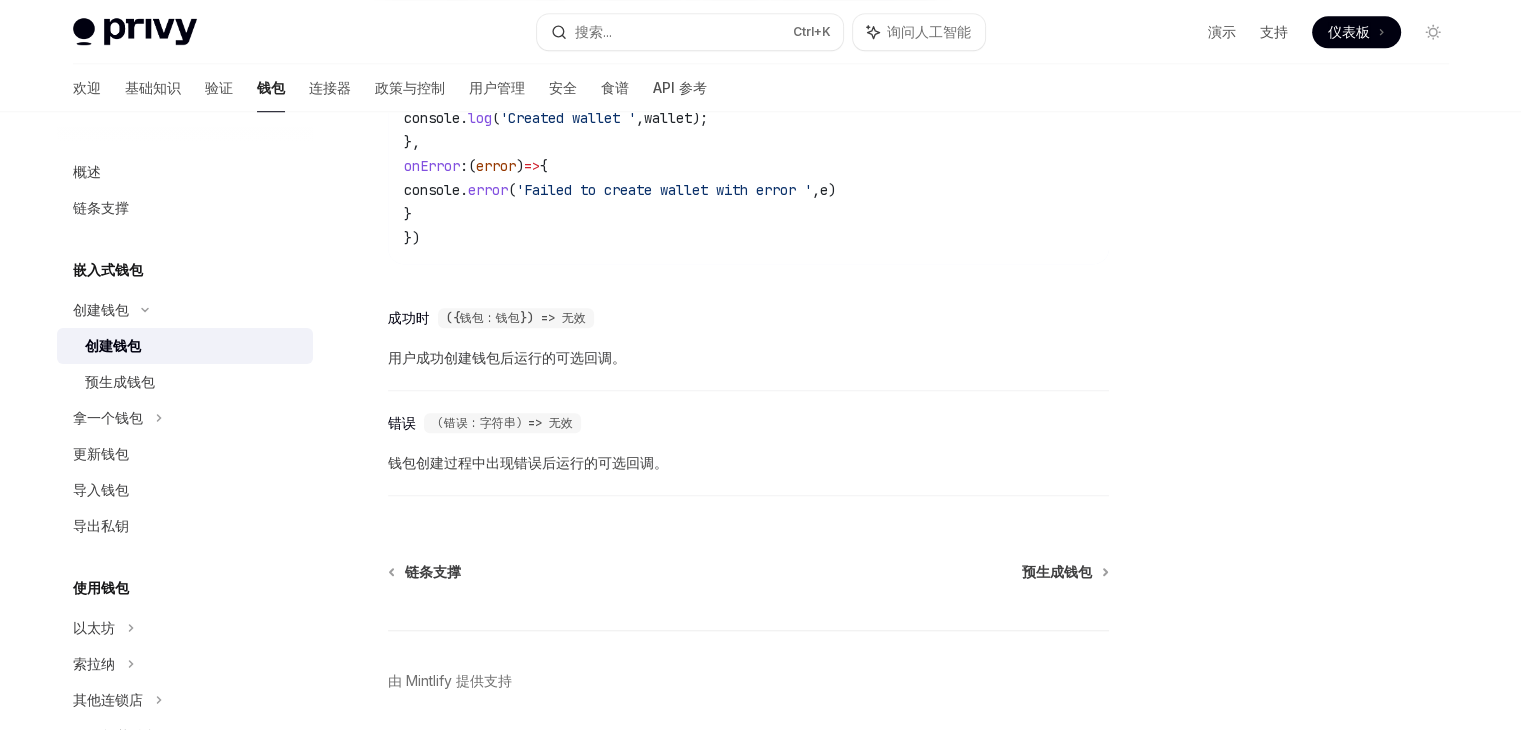 scroll, scrollTop: 1586, scrollLeft: 0, axis: vertical 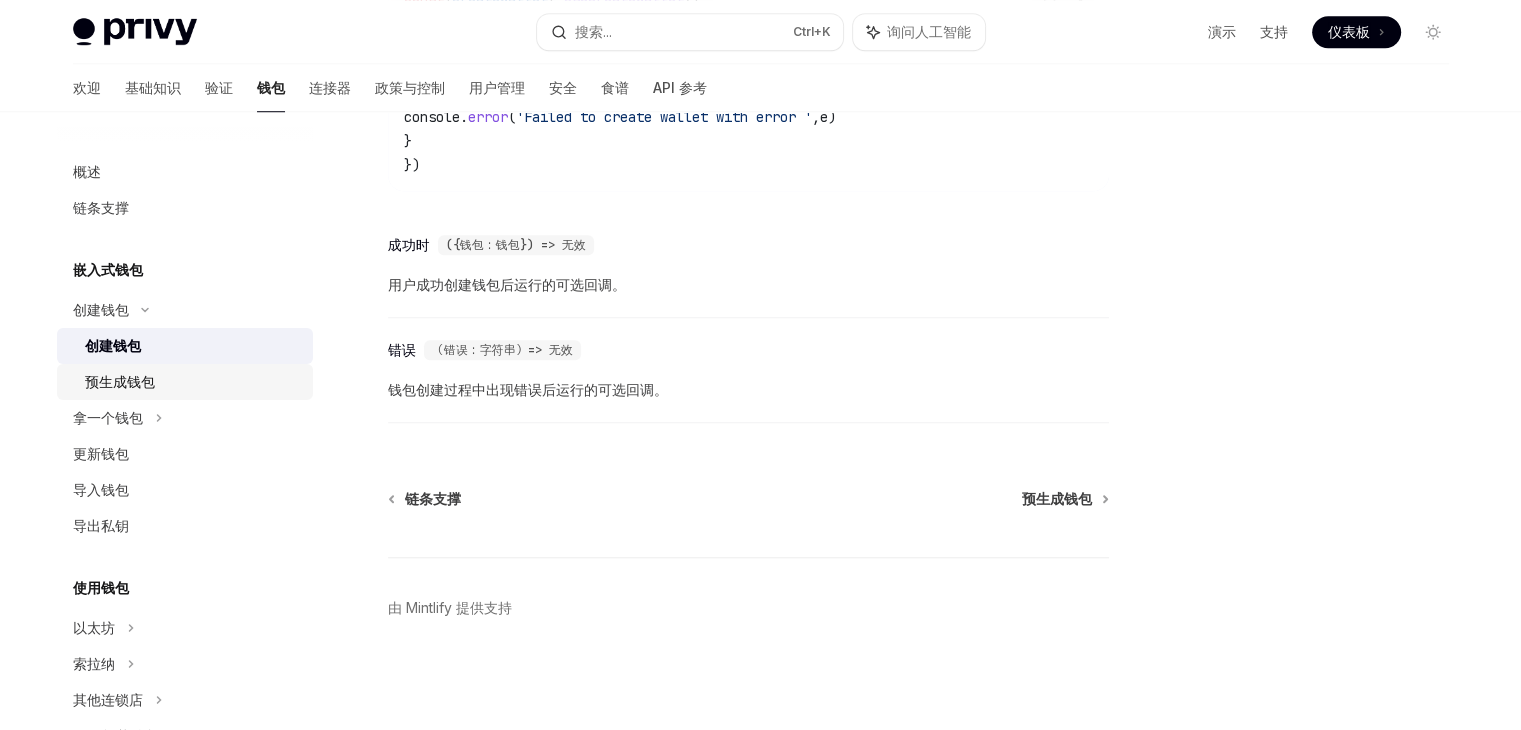 click on "预生成钱包" at bounding box center (120, 381) 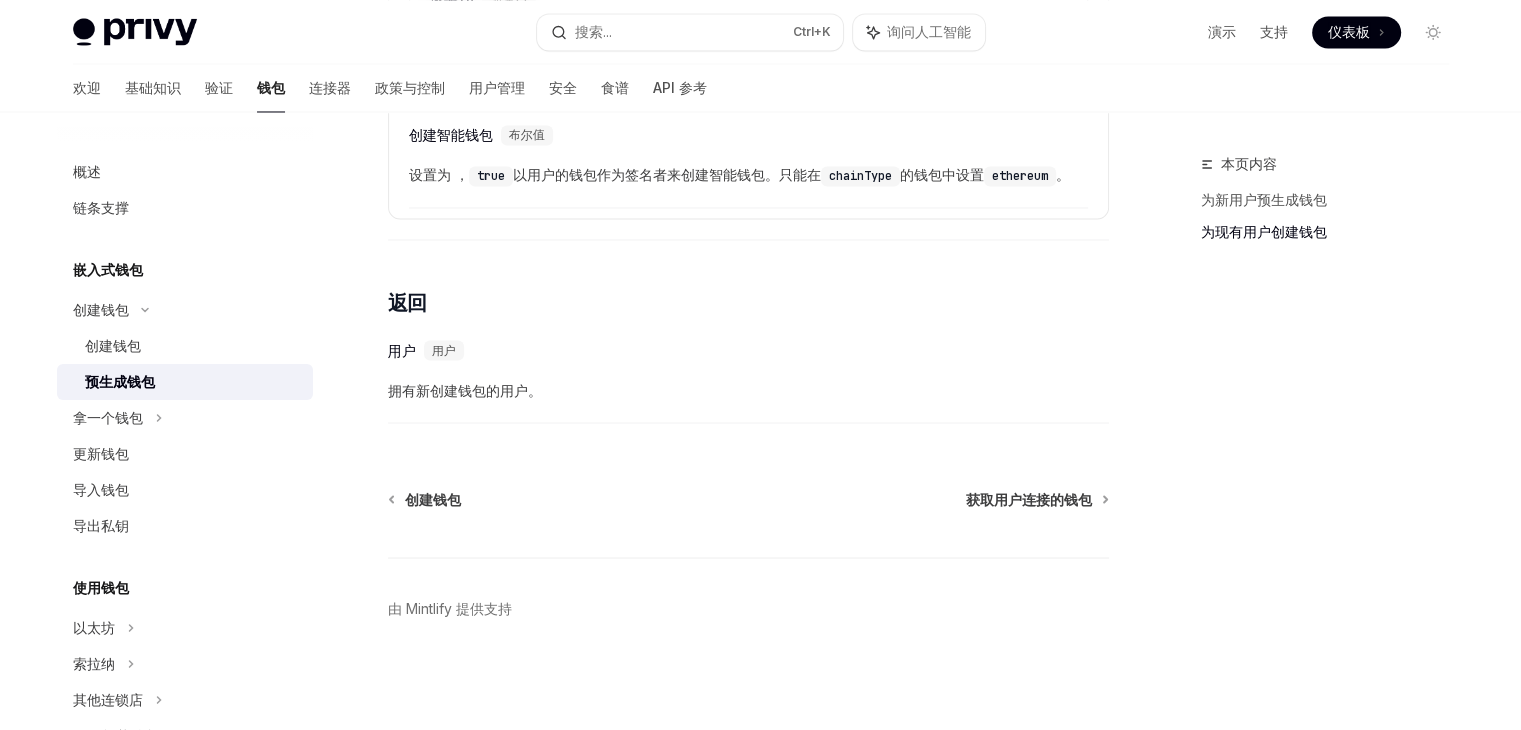 scroll, scrollTop: 3580, scrollLeft: 0, axis: vertical 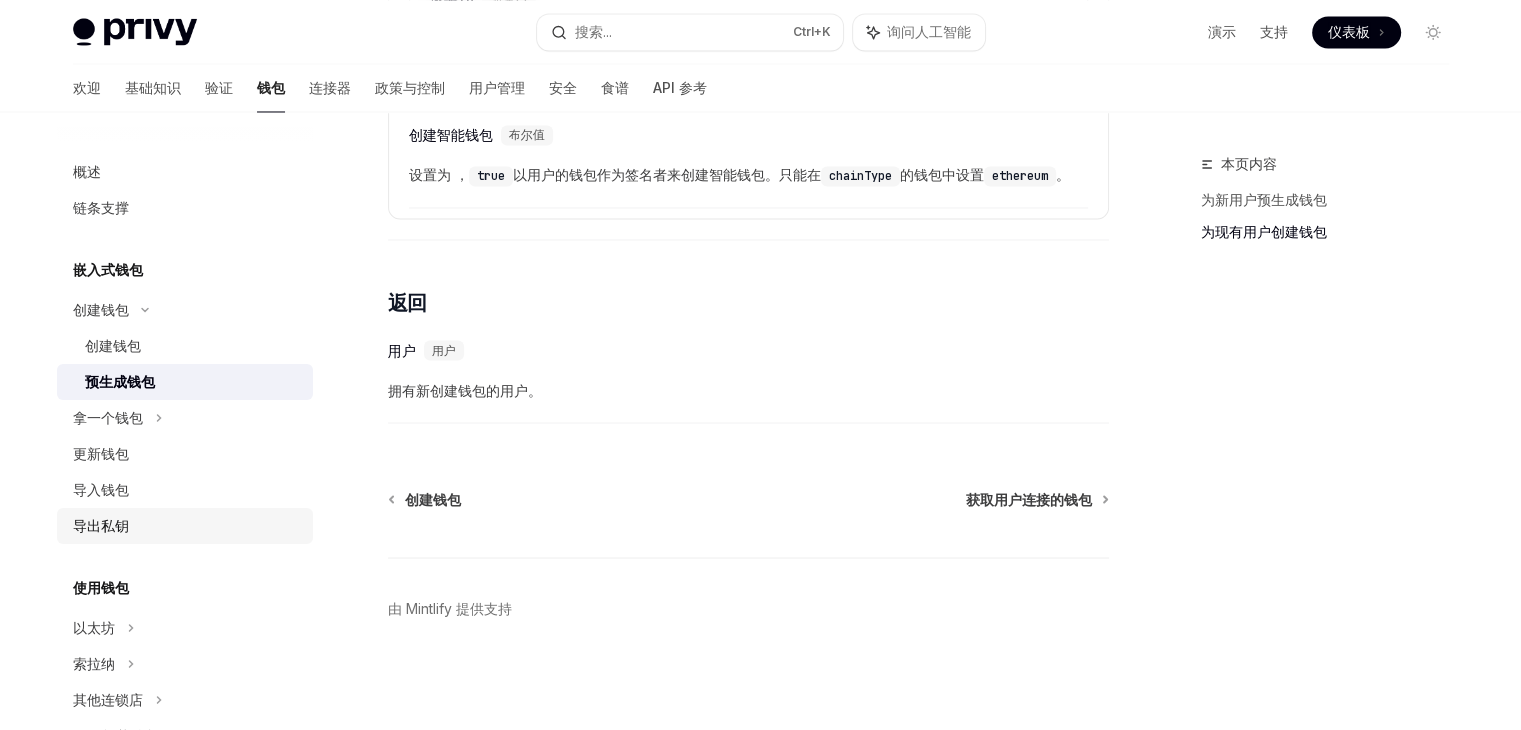 click on "导出私钥" at bounding box center (101, 525) 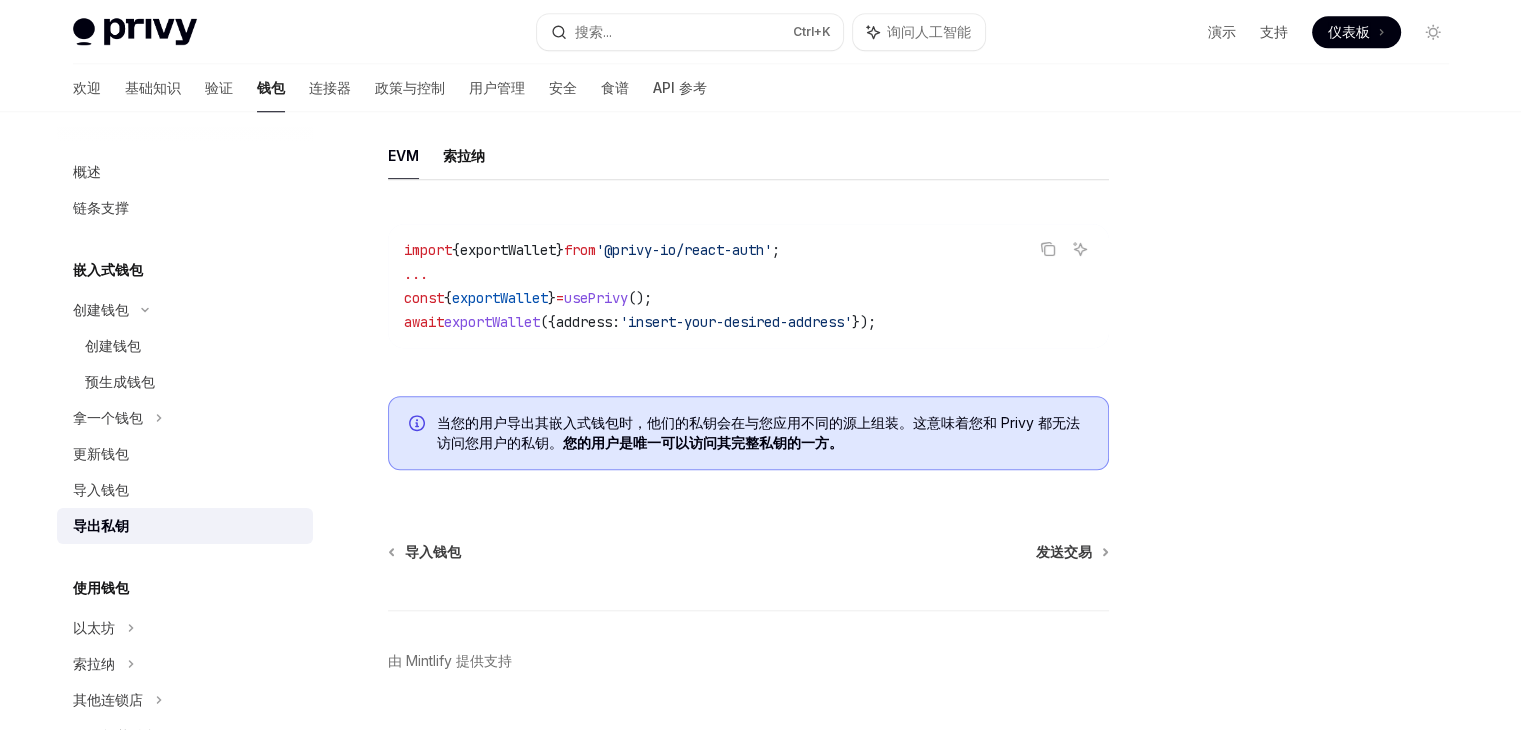 scroll, scrollTop: 1880, scrollLeft: 0, axis: vertical 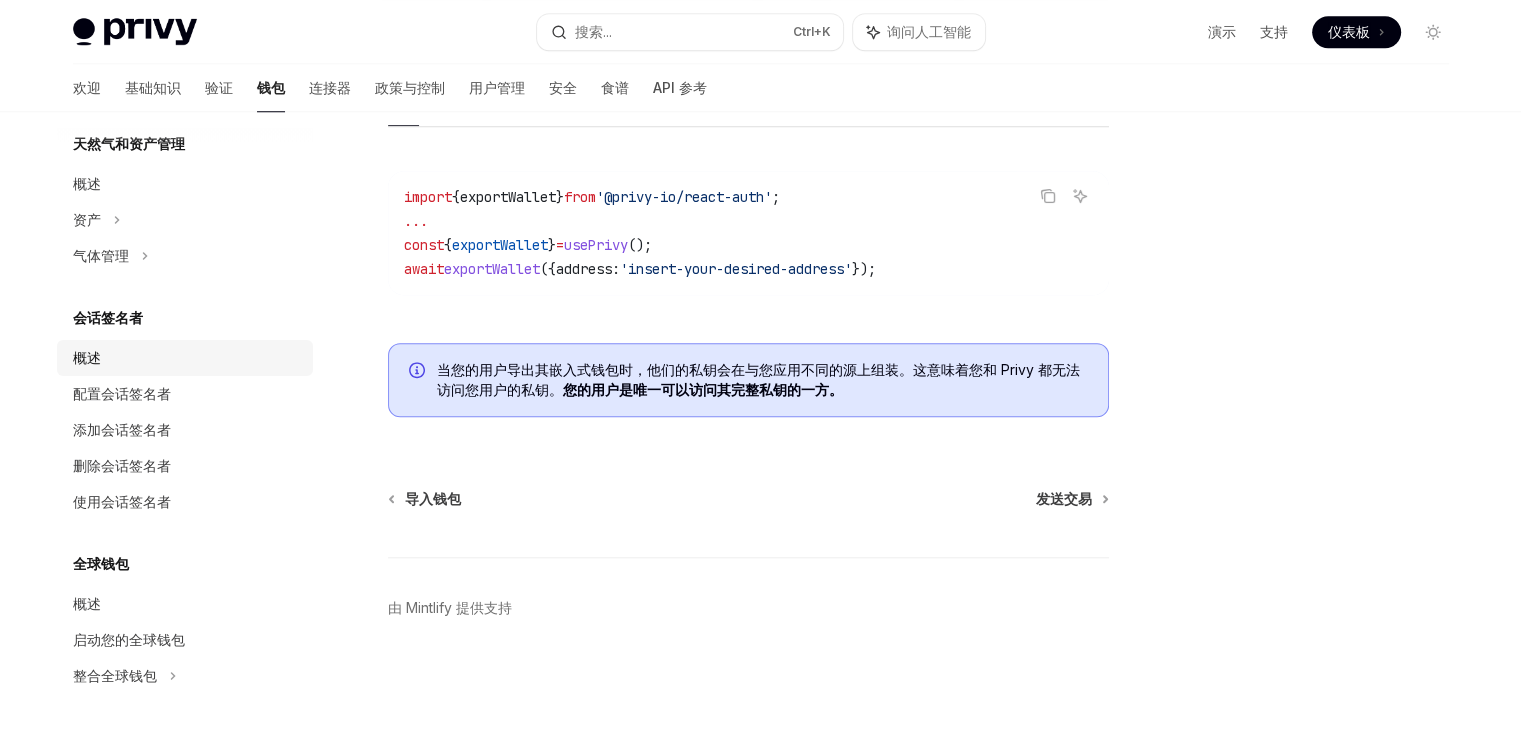 click on "概述" at bounding box center (187, 358) 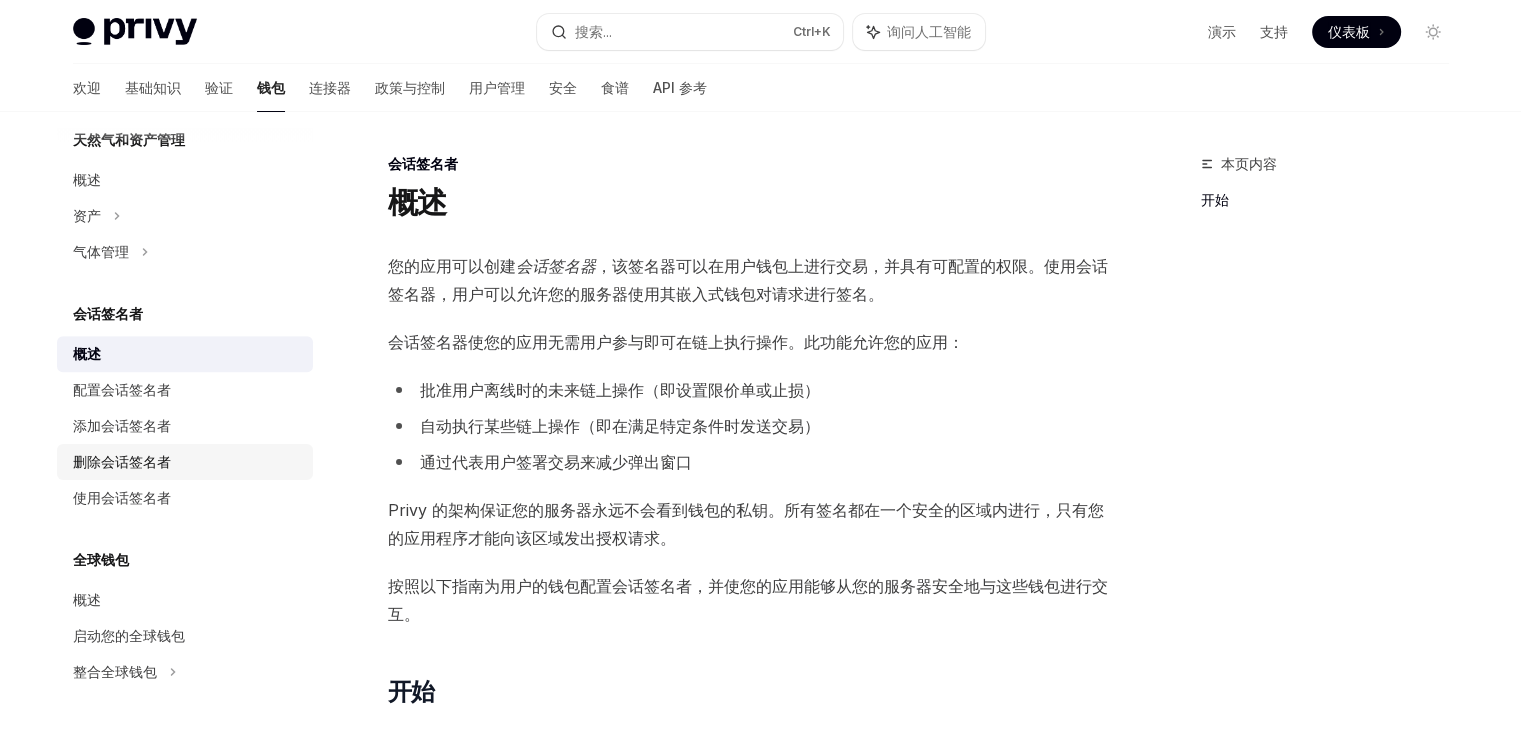 scroll, scrollTop: 904, scrollLeft: 0, axis: vertical 